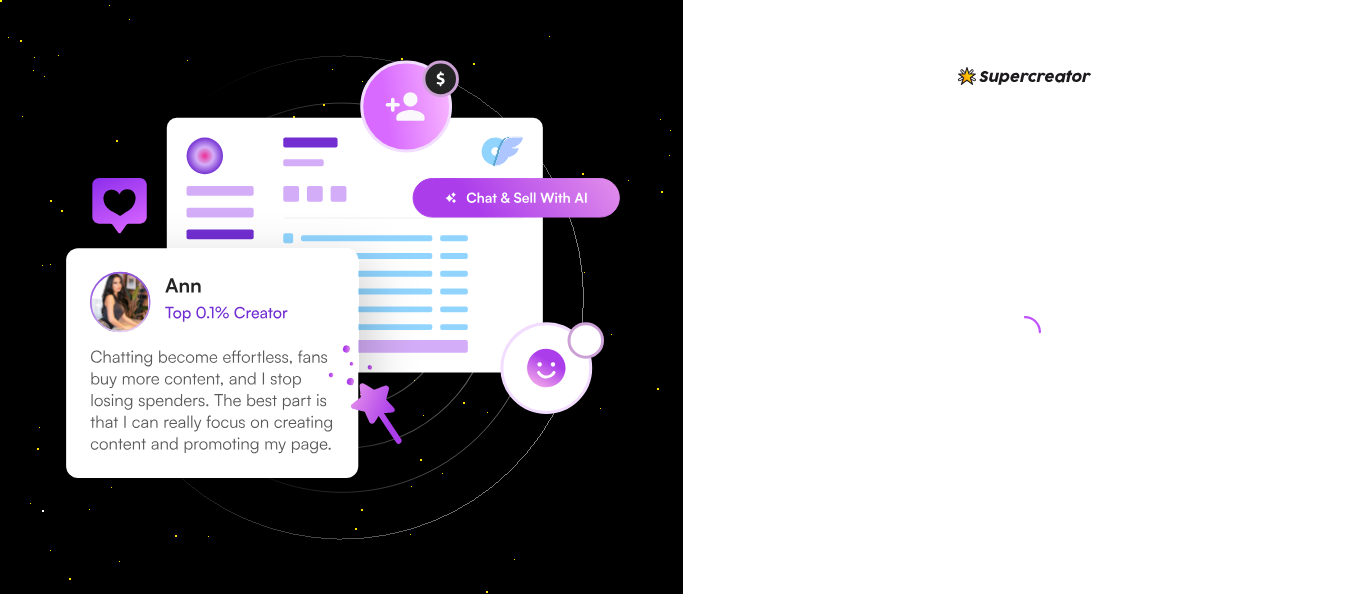 scroll, scrollTop: 0, scrollLeft: 0, axis: both 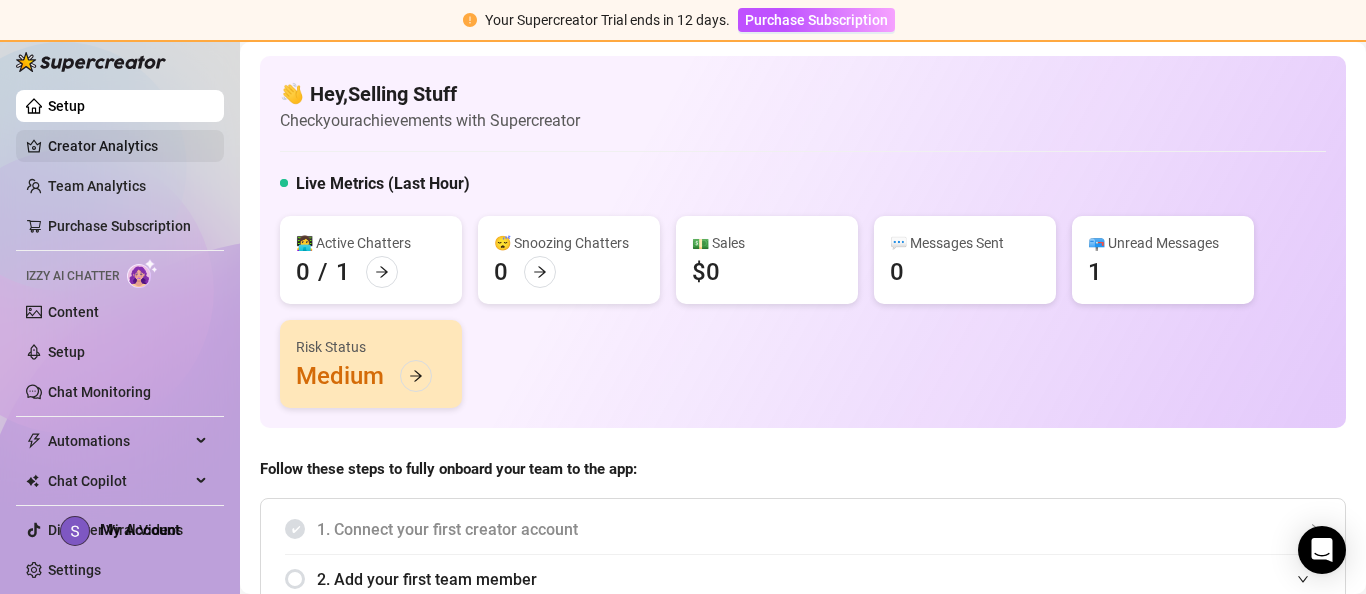 click on "Creator Analytics" at bounding box center [128, 146] 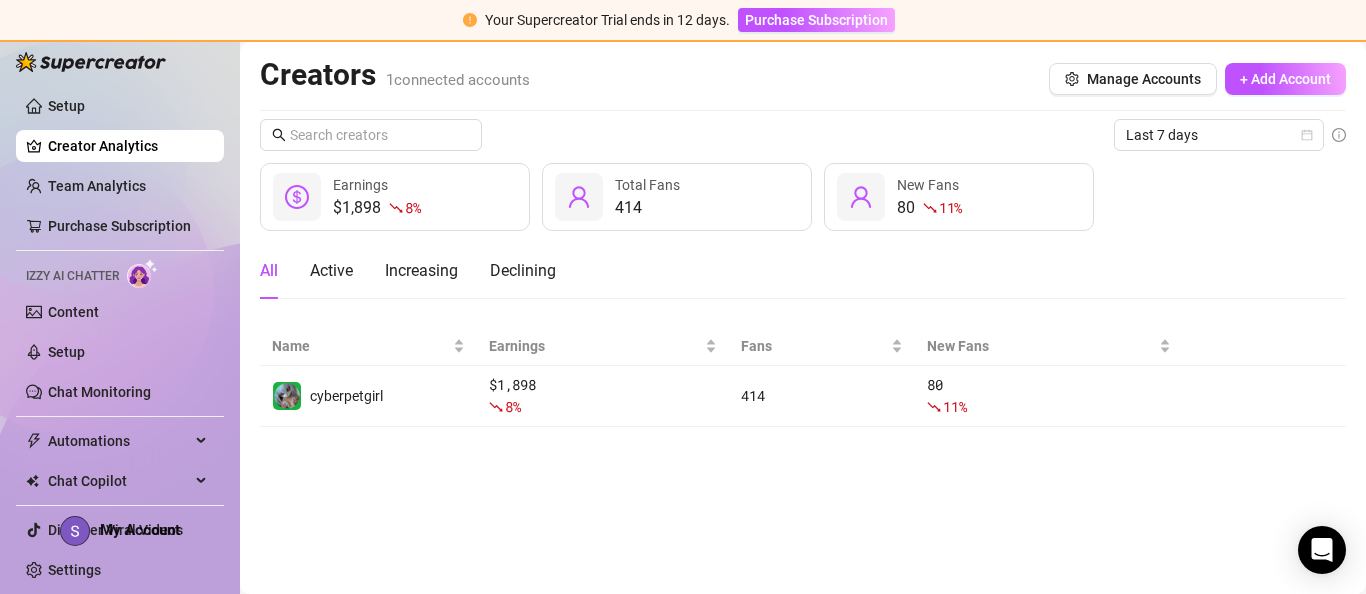 scroll, scrollTop: 0, scrollLeft: 0, axis: both 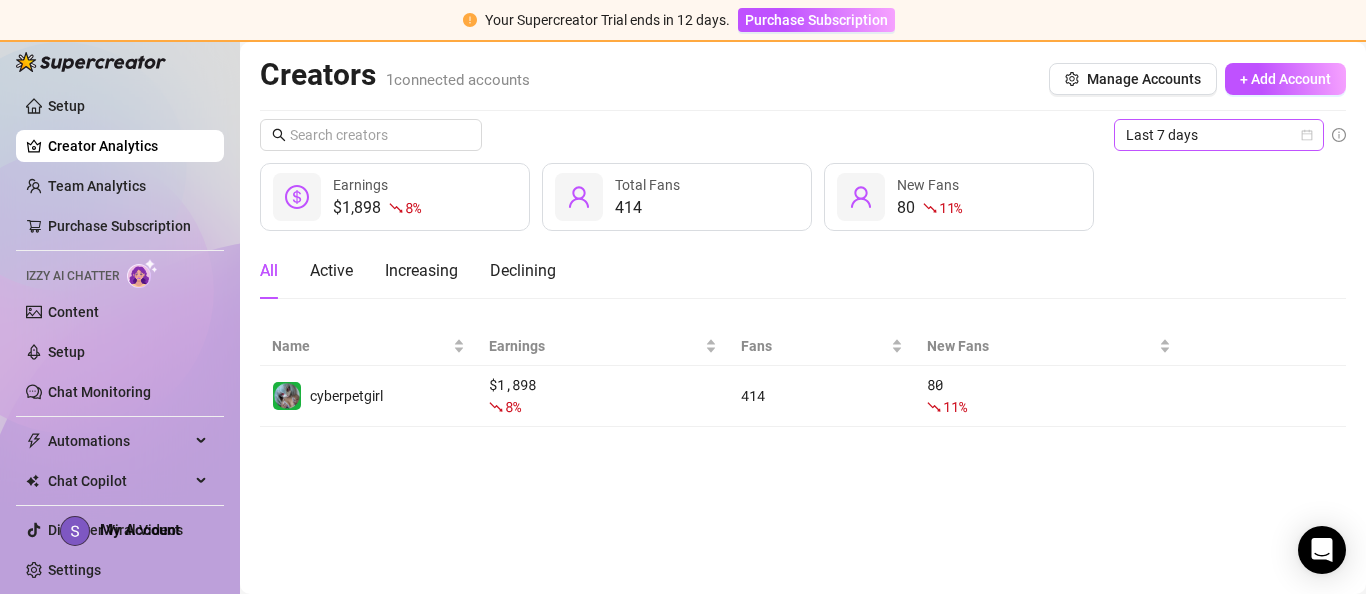 click on "Last 7 days" at bounding box center (1219, 135) 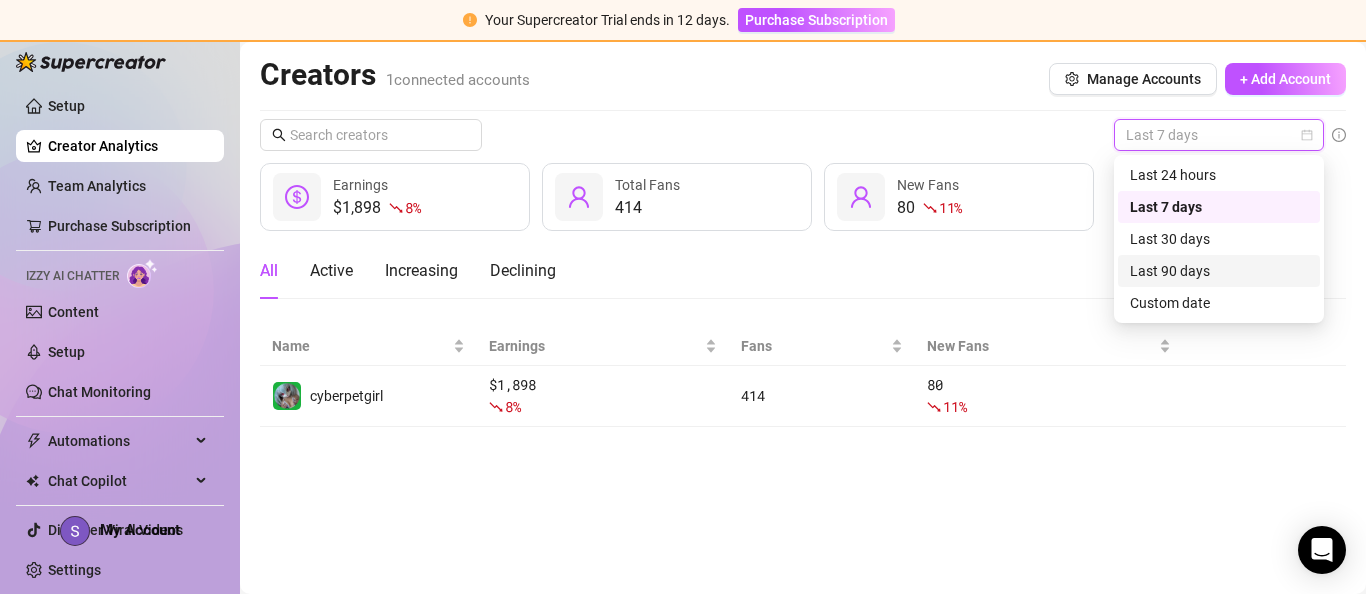 click on "Last 90 days" at bounding box center [1219, 271] 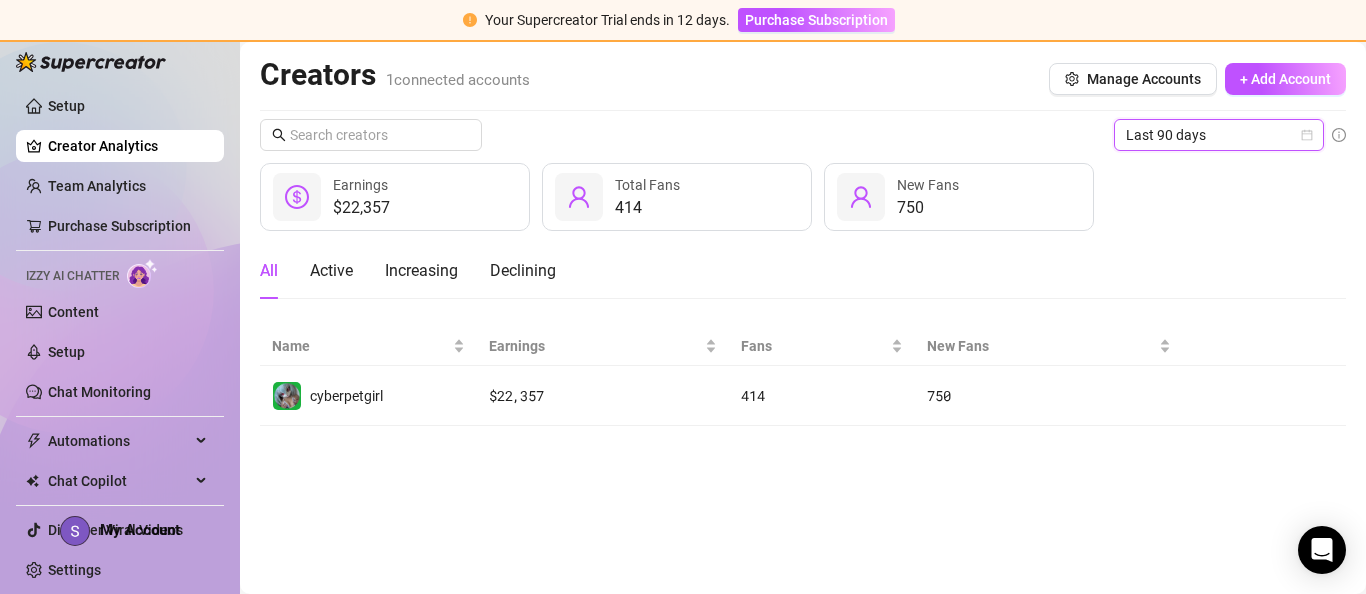 scroll, scrollTop: 0, scrollLeft: 0, axis: both 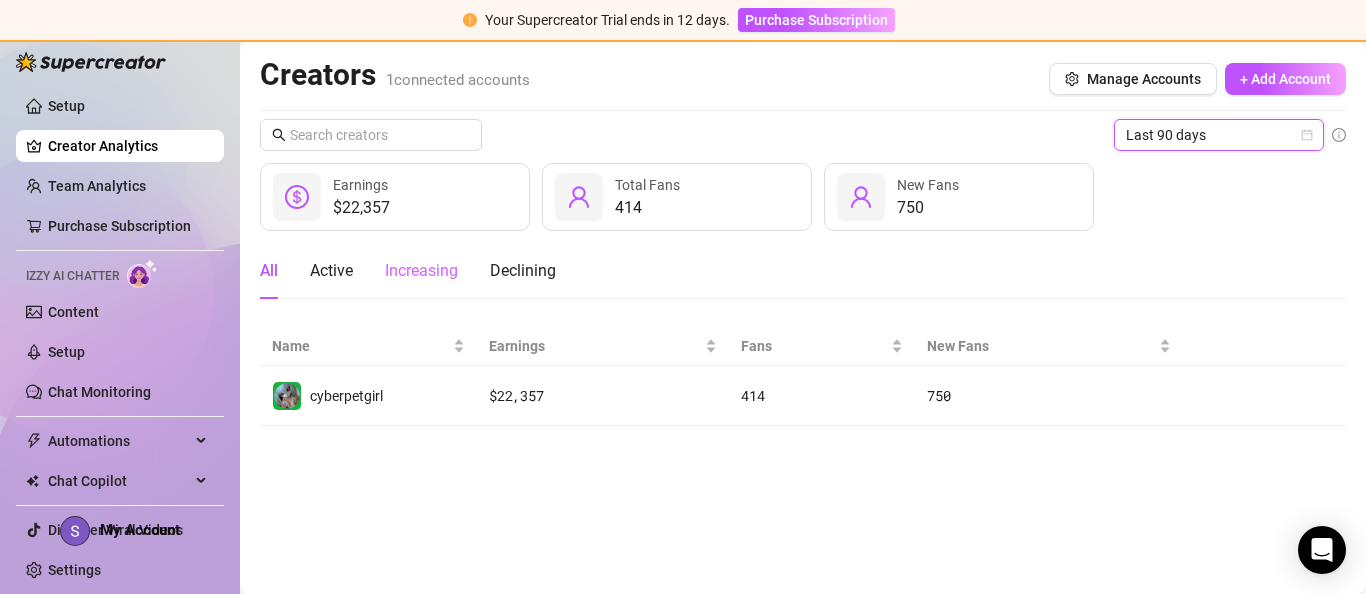 click on "Increasing" at bounding box center [421, 271] 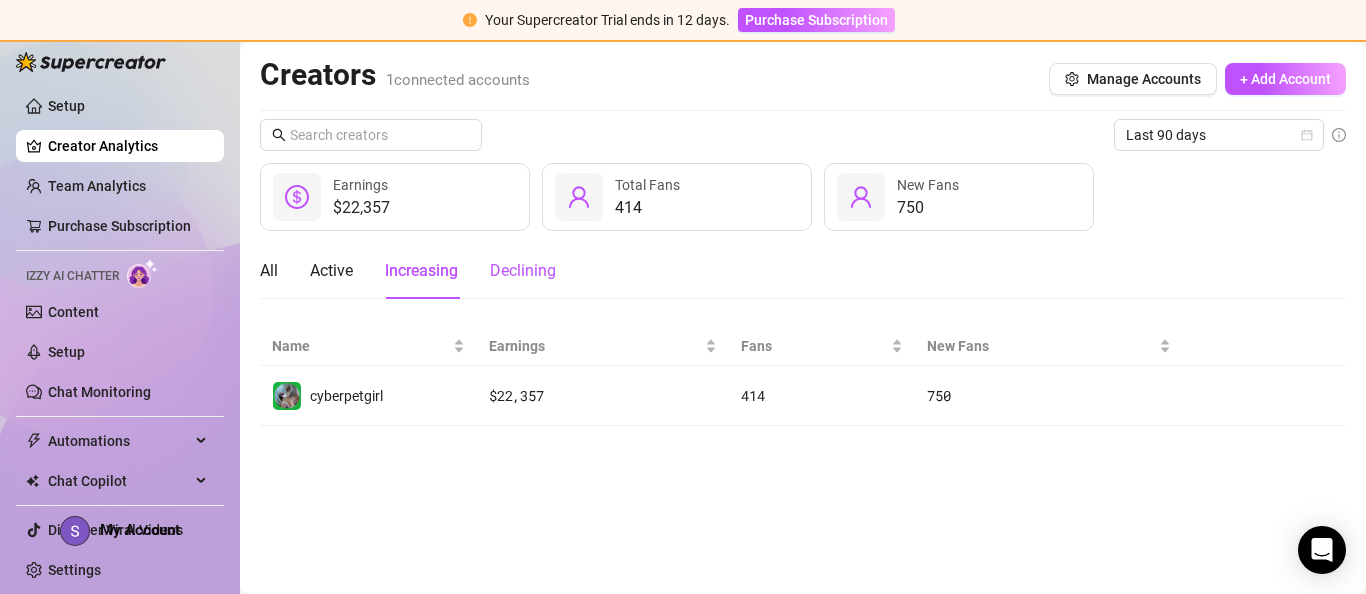 click on "Declining" at bounding box center [523, 271] 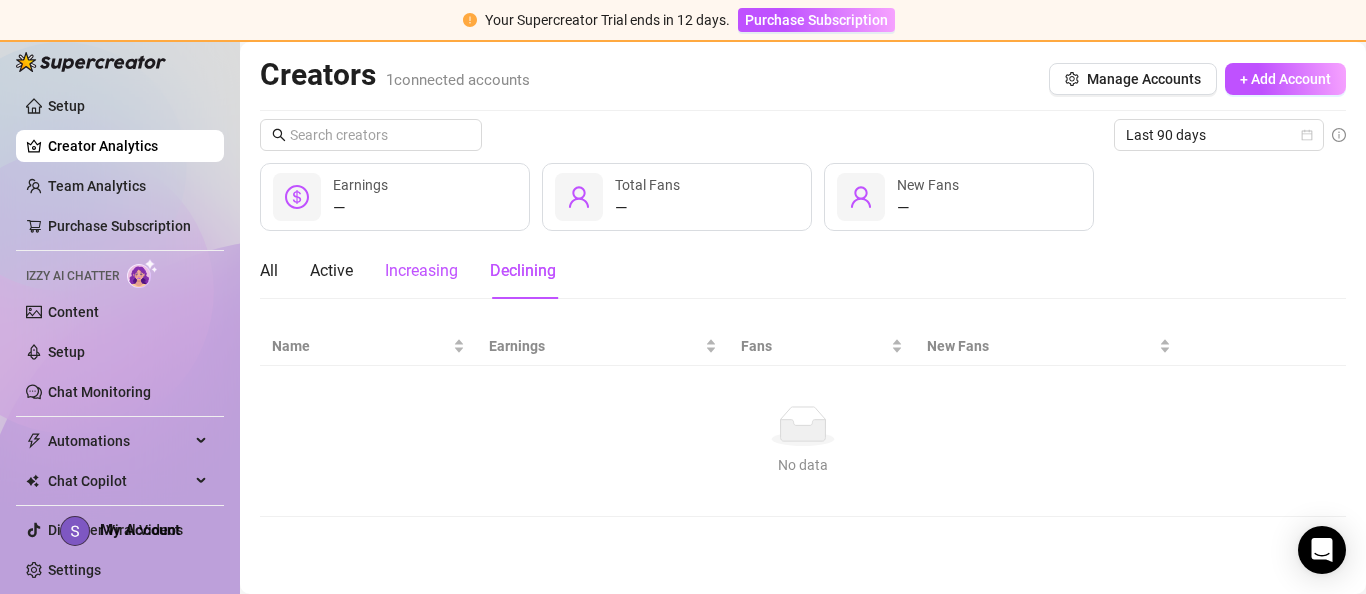 click on "Increasing" at bounding box center [421, 271] 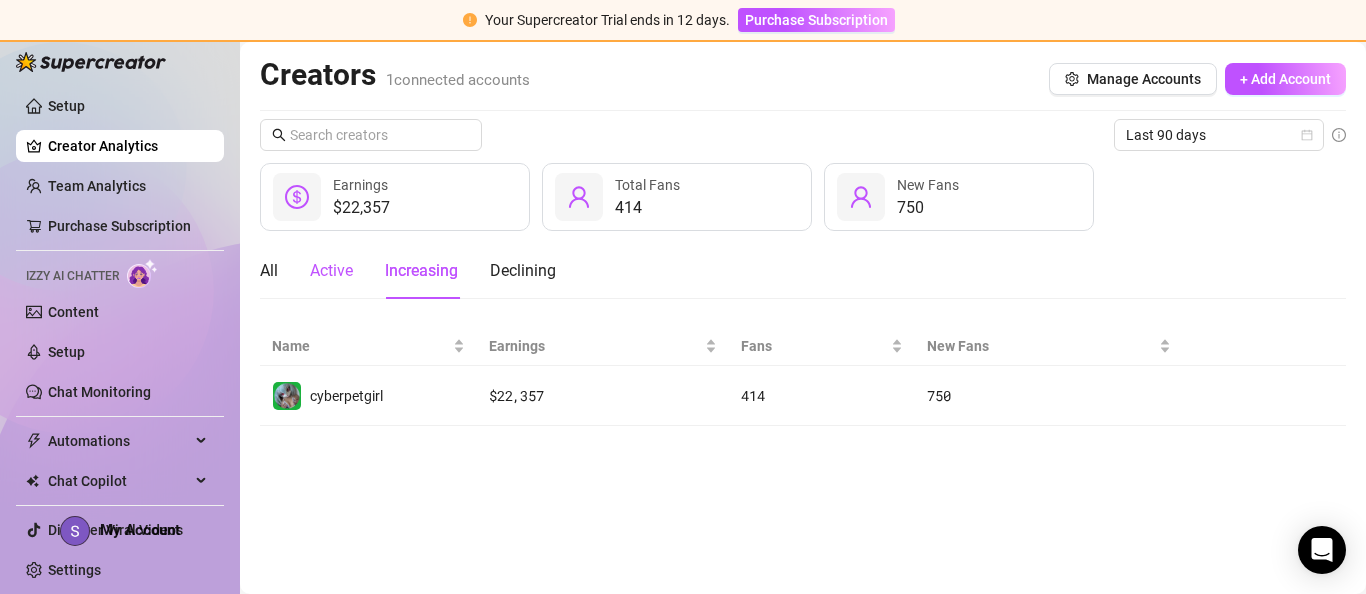 click on "Active" at bounding box center (331, 271) 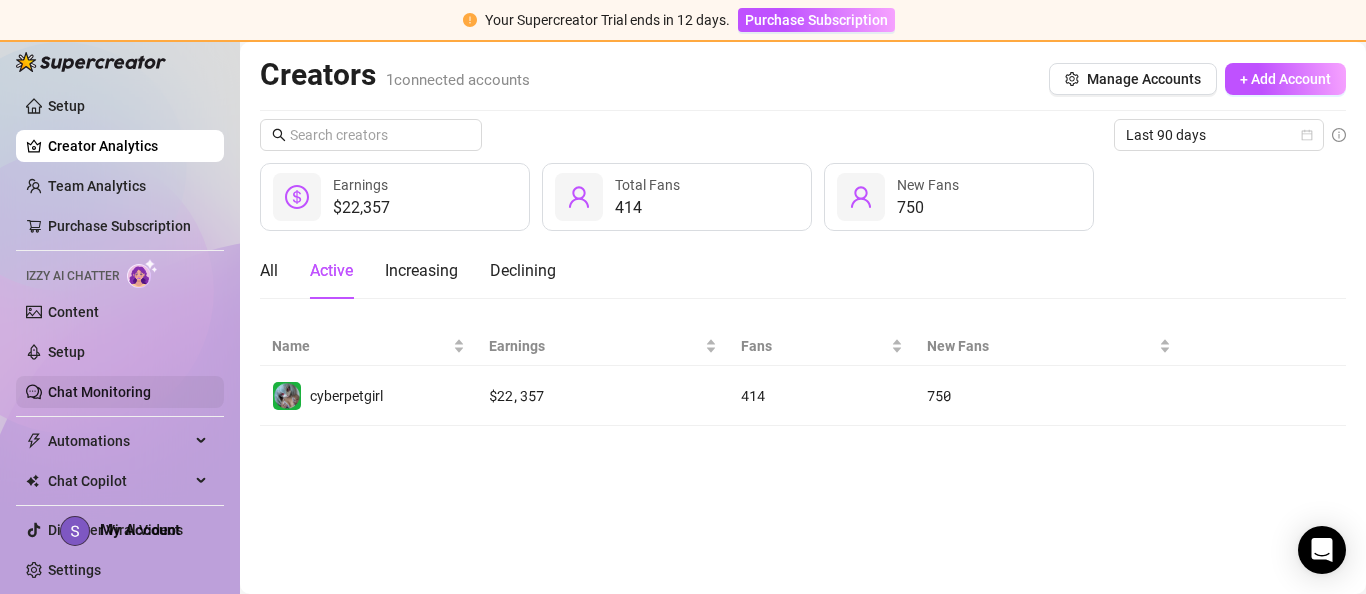 scroll, scrollTop: 0, scrollLeft: 0, axis: both 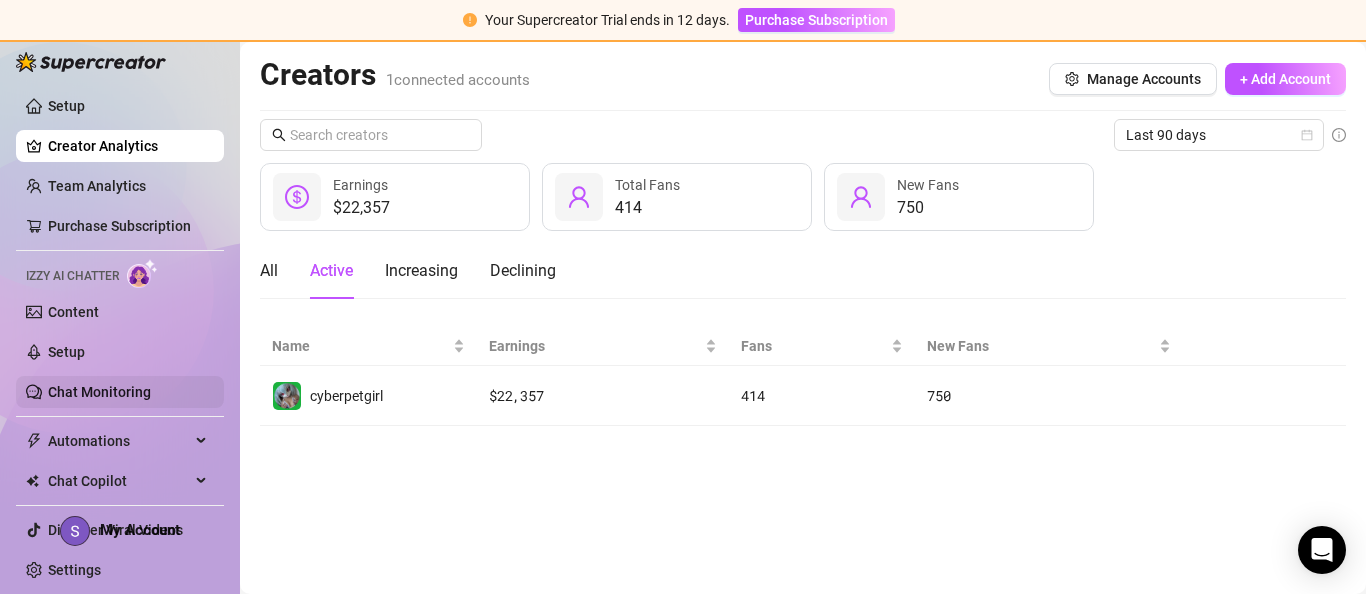click on "Chat Monitoring" at bounding box center [99, 392] 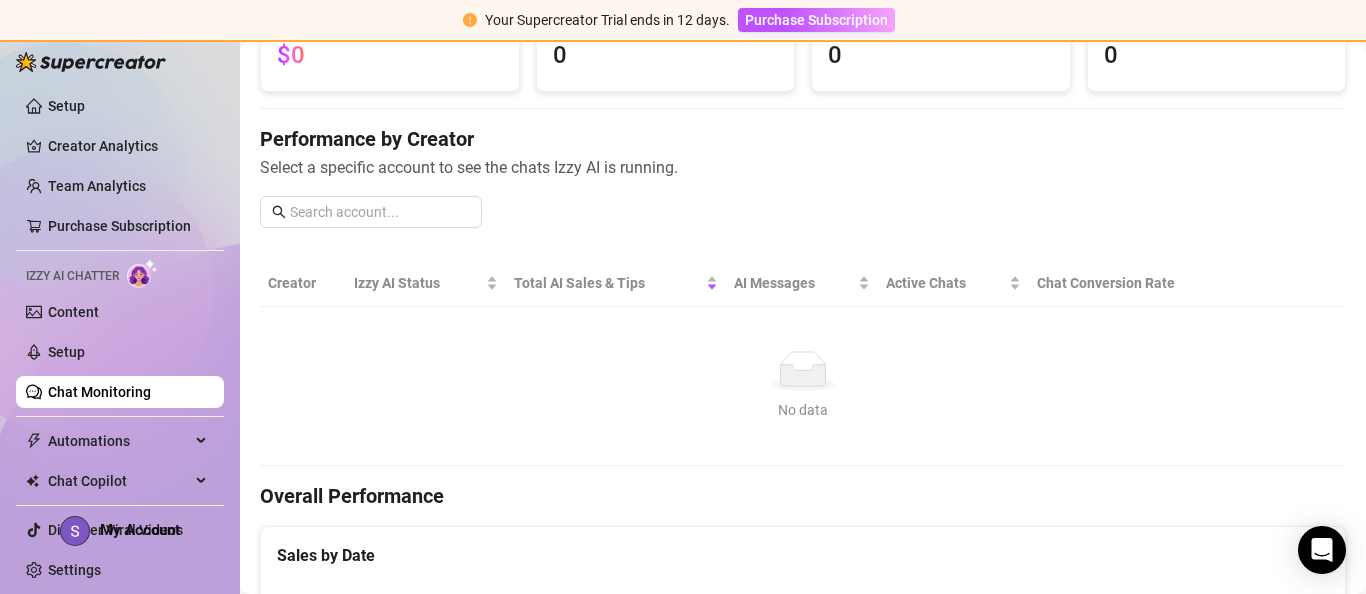 scroll, scrollTop: 194, scrollLeft: 0, axis: vertical 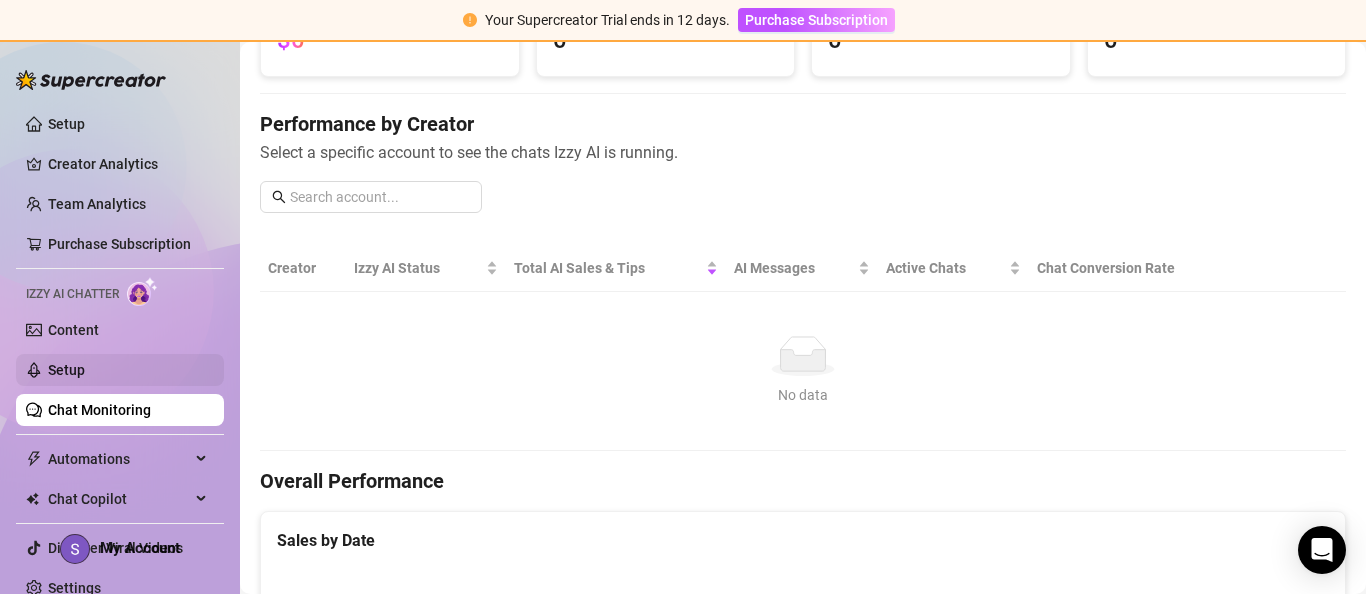click on "Setup" at bounding box center [66, 370] 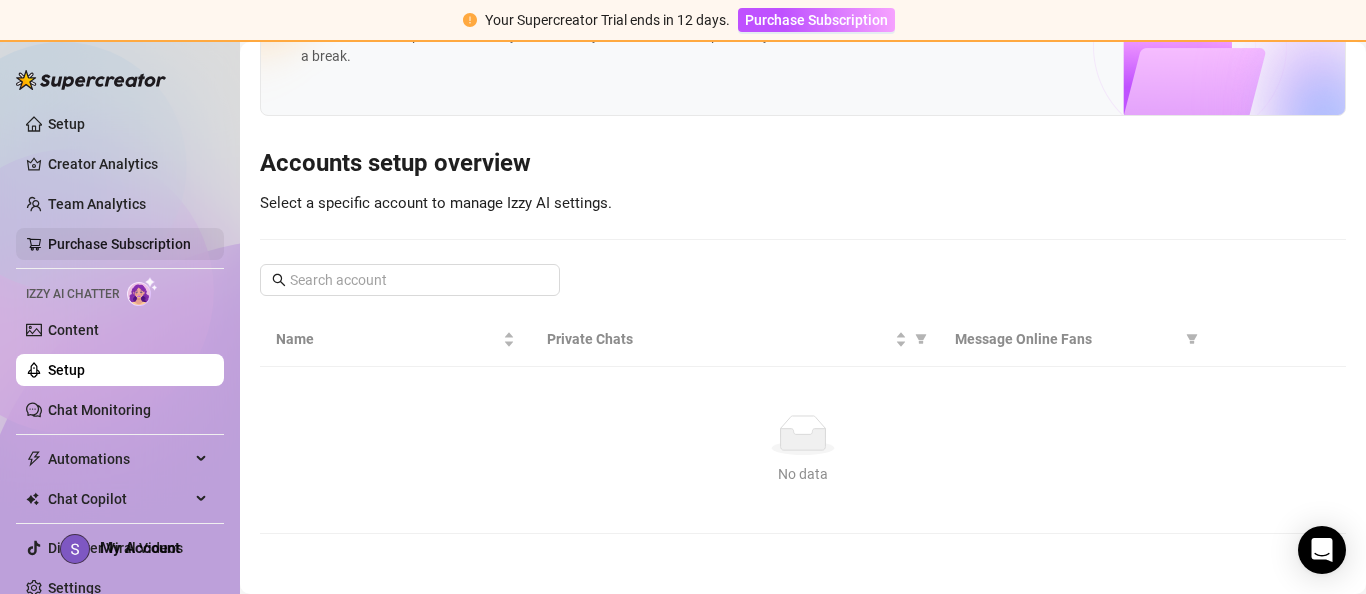 scroll, scrollTop: 10, scrollLeft: 0, axis: vertical 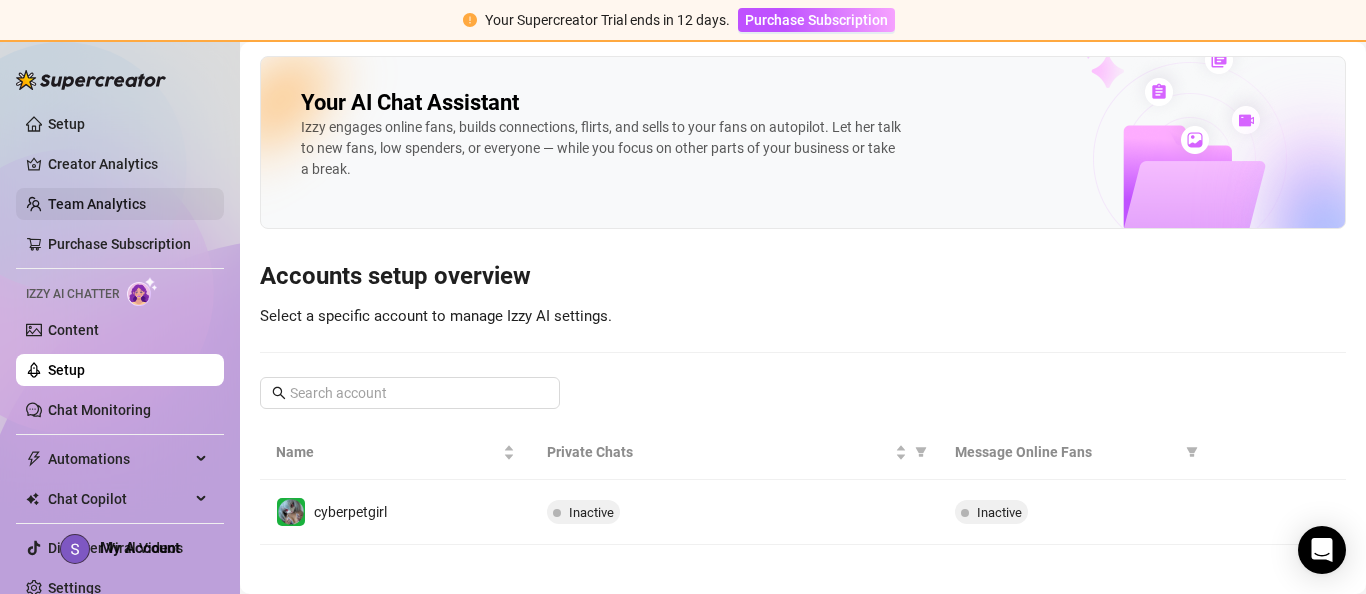 click on "Team Analytics" at bounding box center [97, 204] 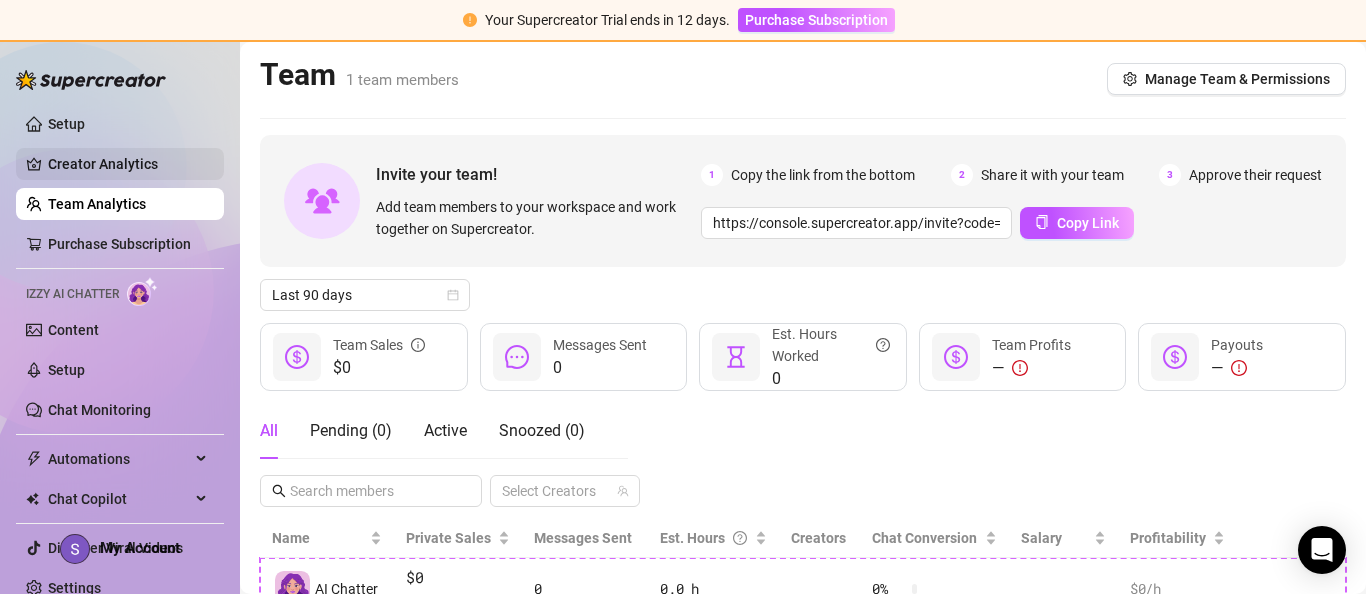 click on "Creator Analytics" at bounding box center (128, 164) 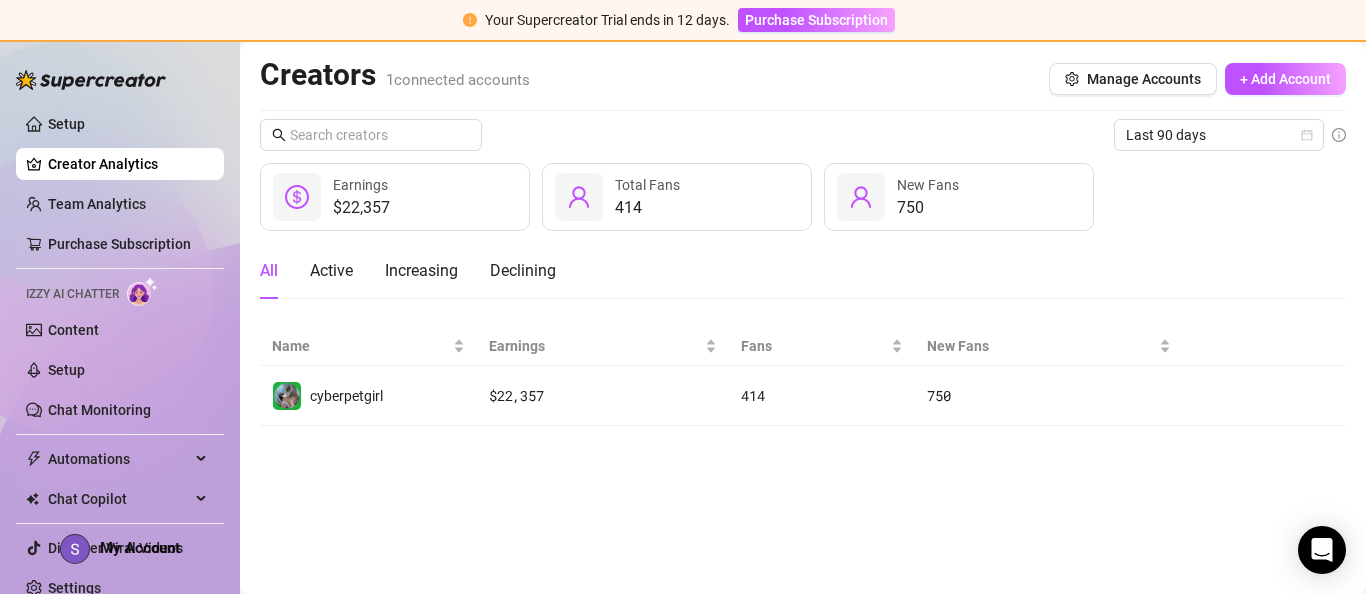click on "Creator Analytics" at bounding box center (128, 164) 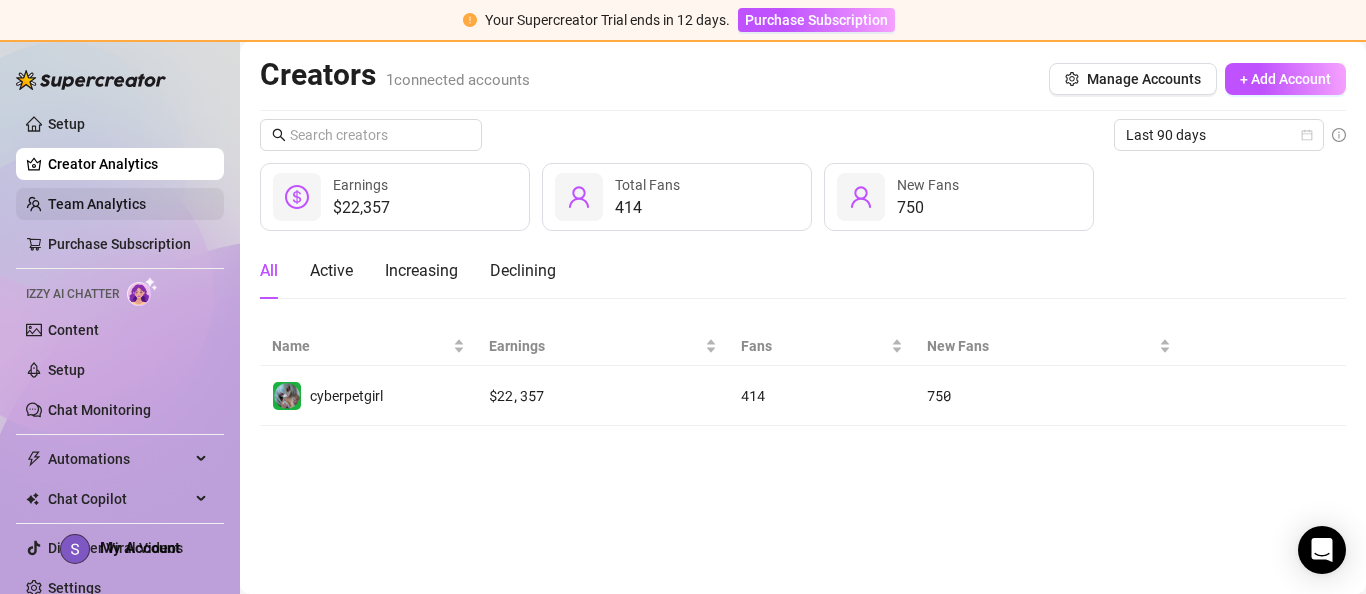 click on "Team Analytics" at bounding box center (97, 204) 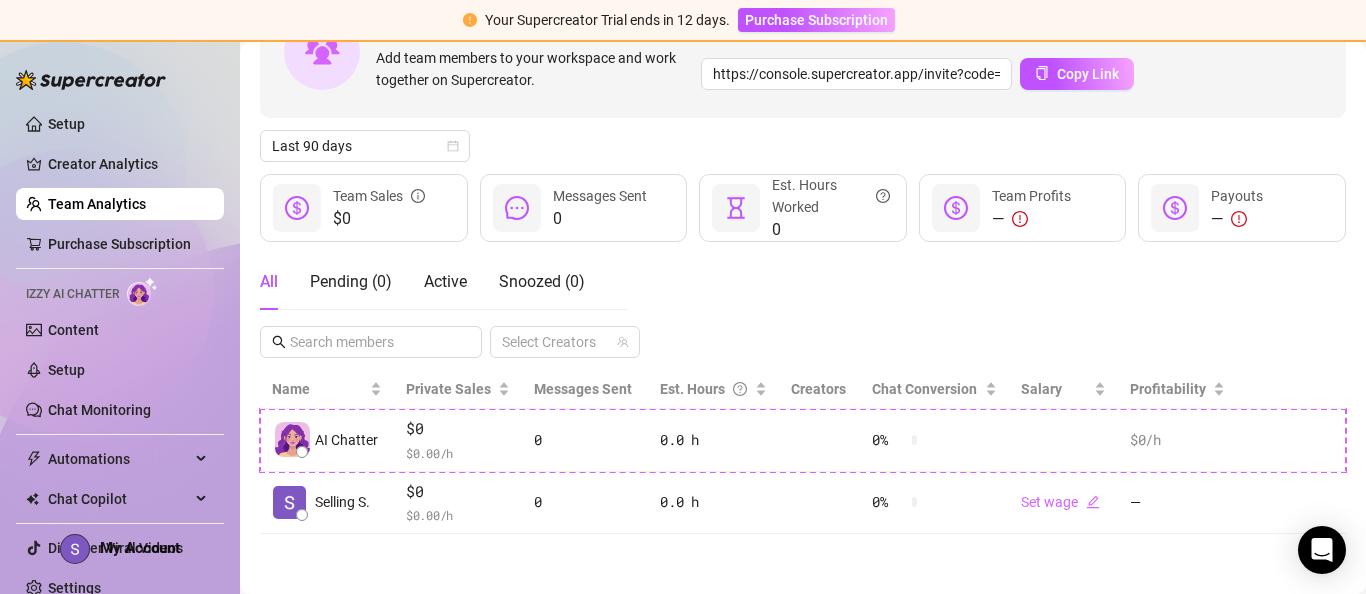 scroll, scrollTop: 148, scrollLeft: 0, axis: vertical 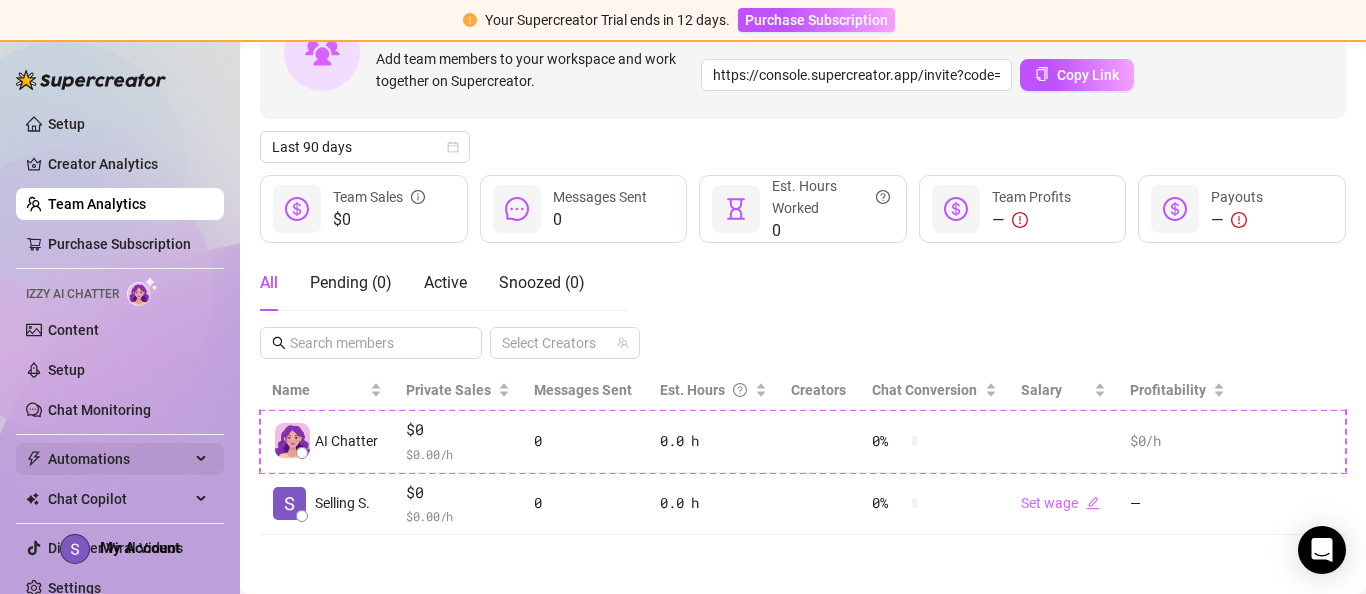 click on "Automations" at bounding box center (119, 459) 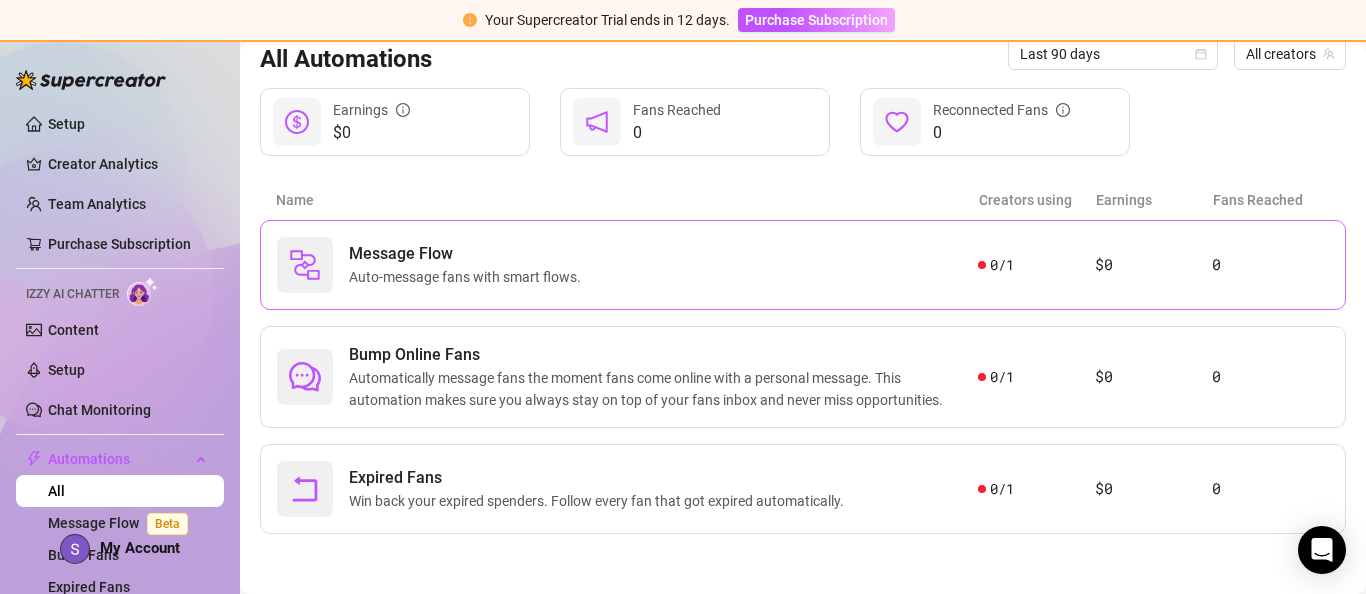 scroll, scrollTop: 213, scrollLeft: 0, axis: vertical 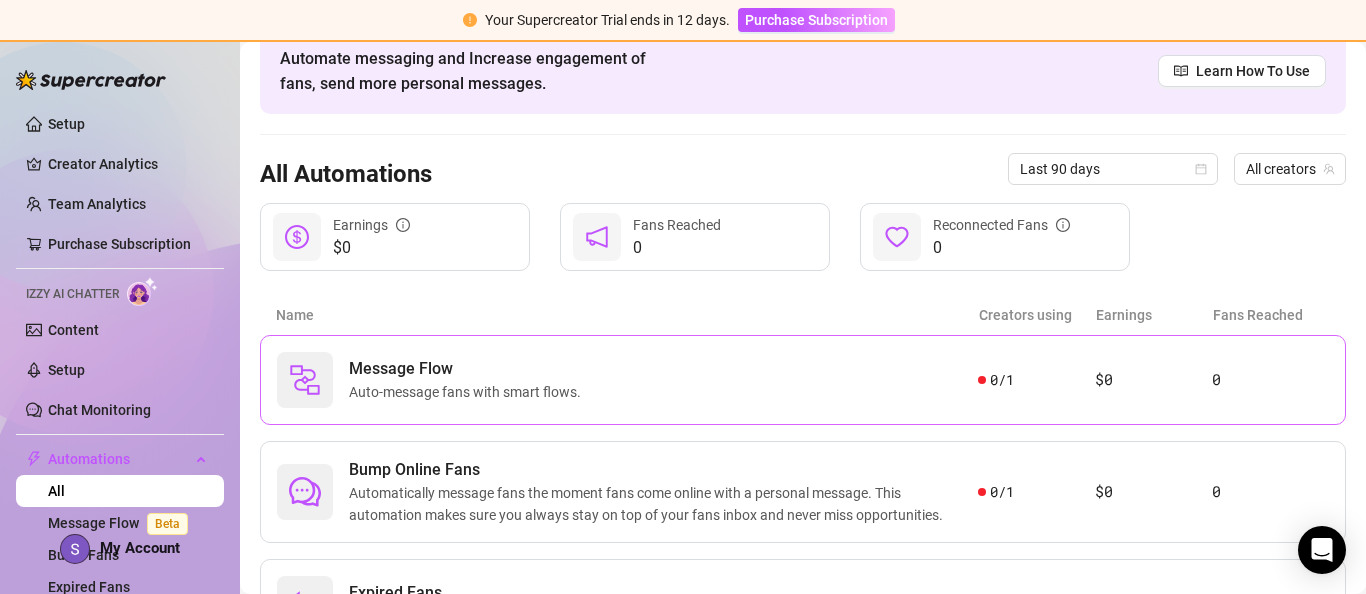 click on "Auto-message fans with smart flows." at bounding box center [469, 392] 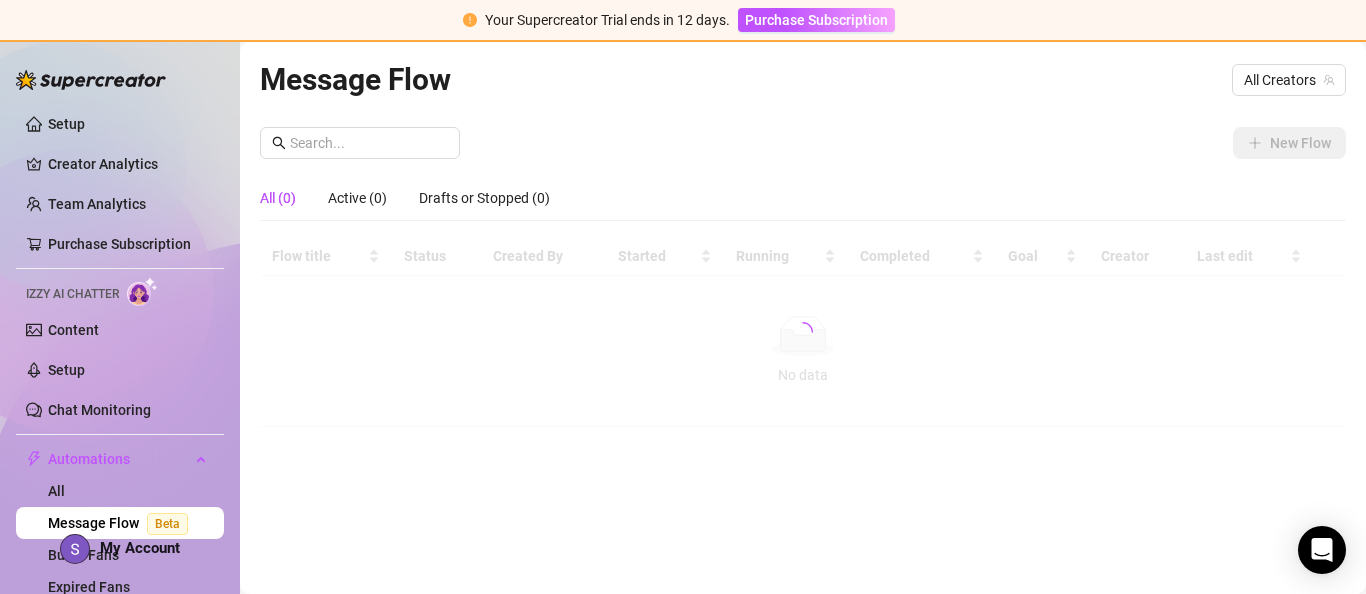 scroll, scrollTop: 0, scrollLeft: 0, axis: both 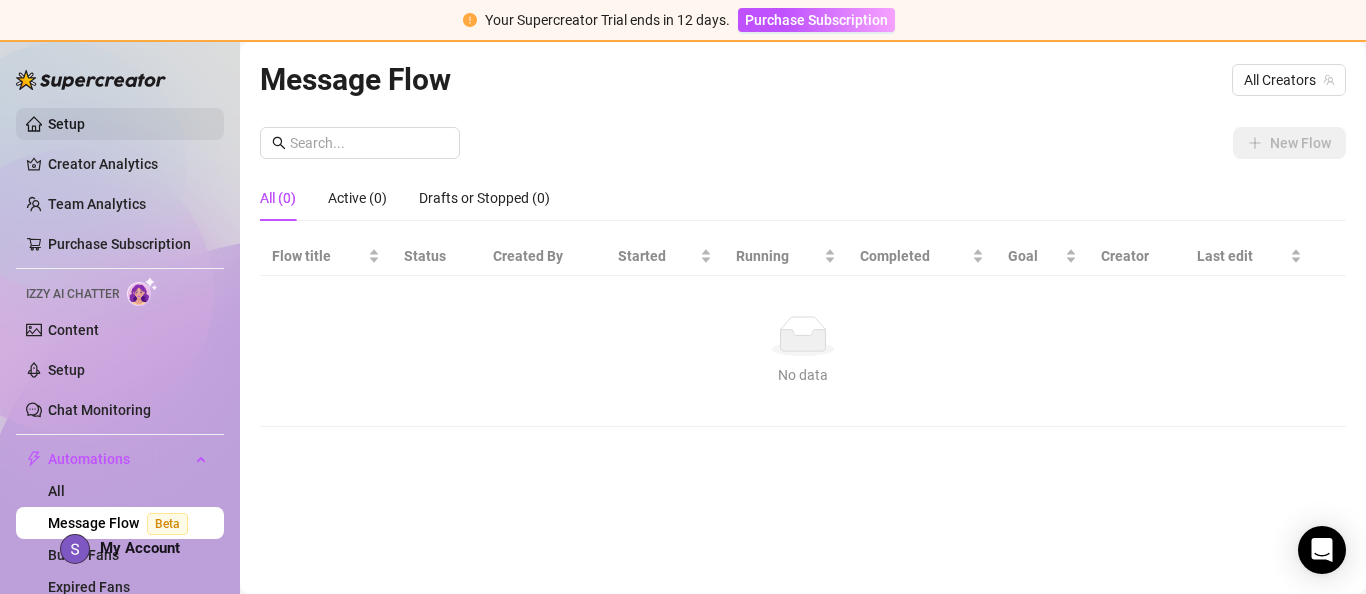 click on "Setup" at bounding box center [66, 124] 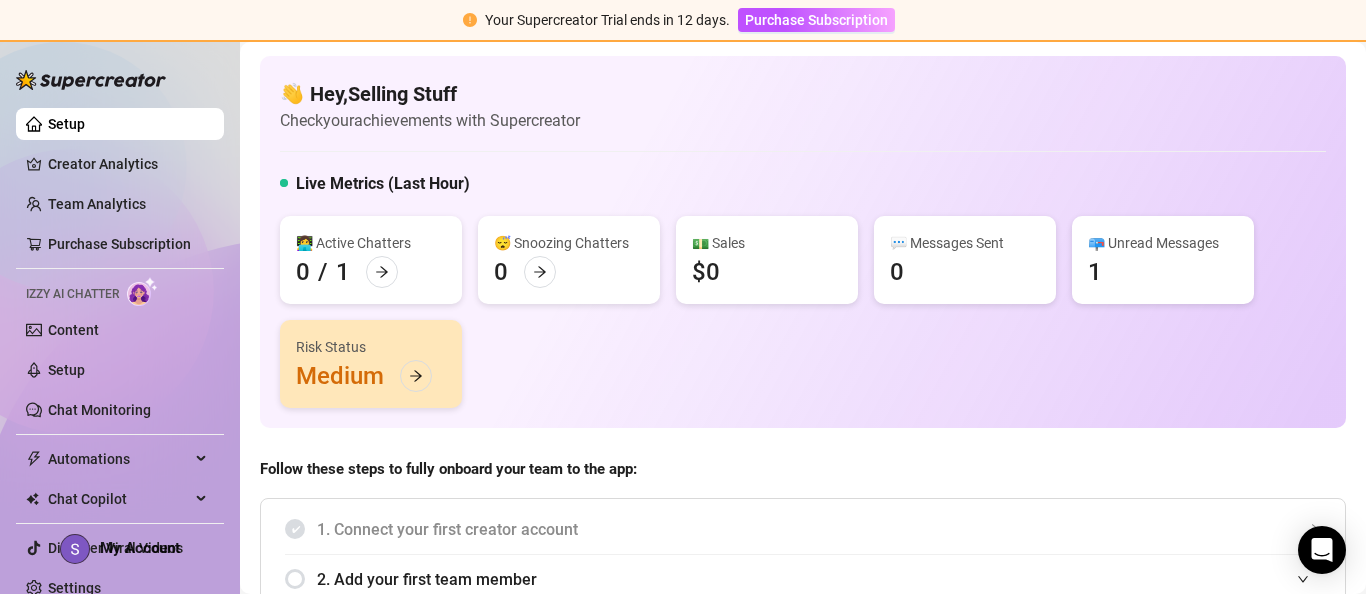 click on "📪 Unread Messages" at bounding box center [1163, 243] 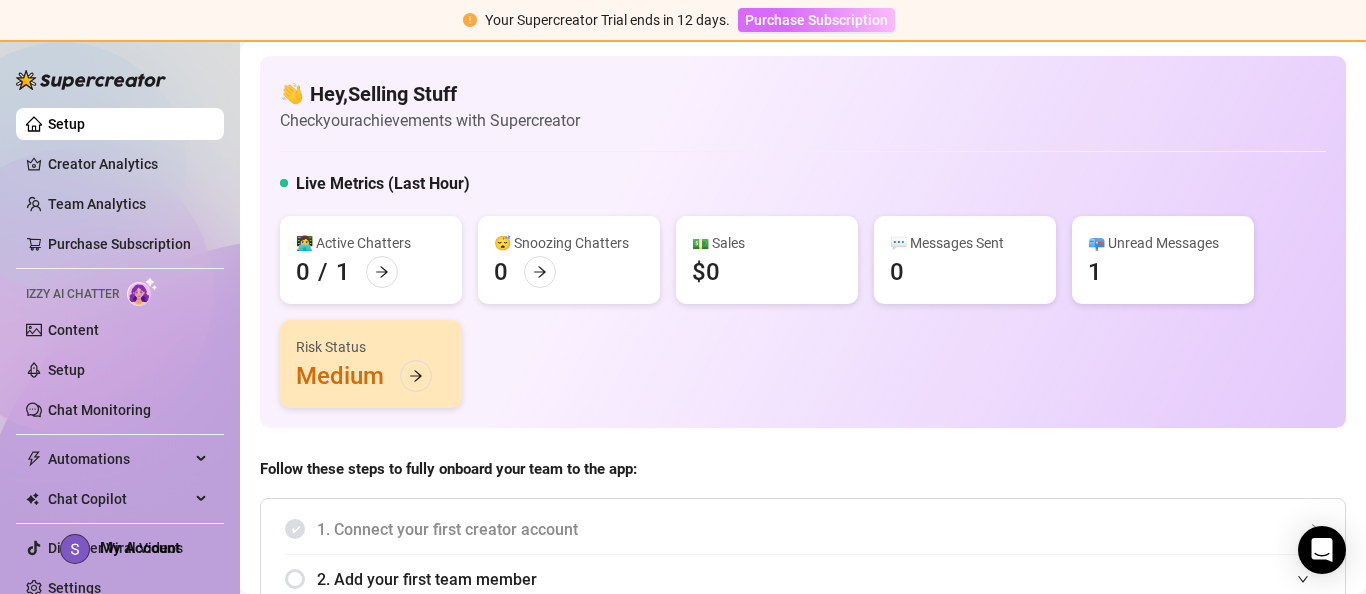 click on "Purchase Subscription" at bounding box center (816, 20) 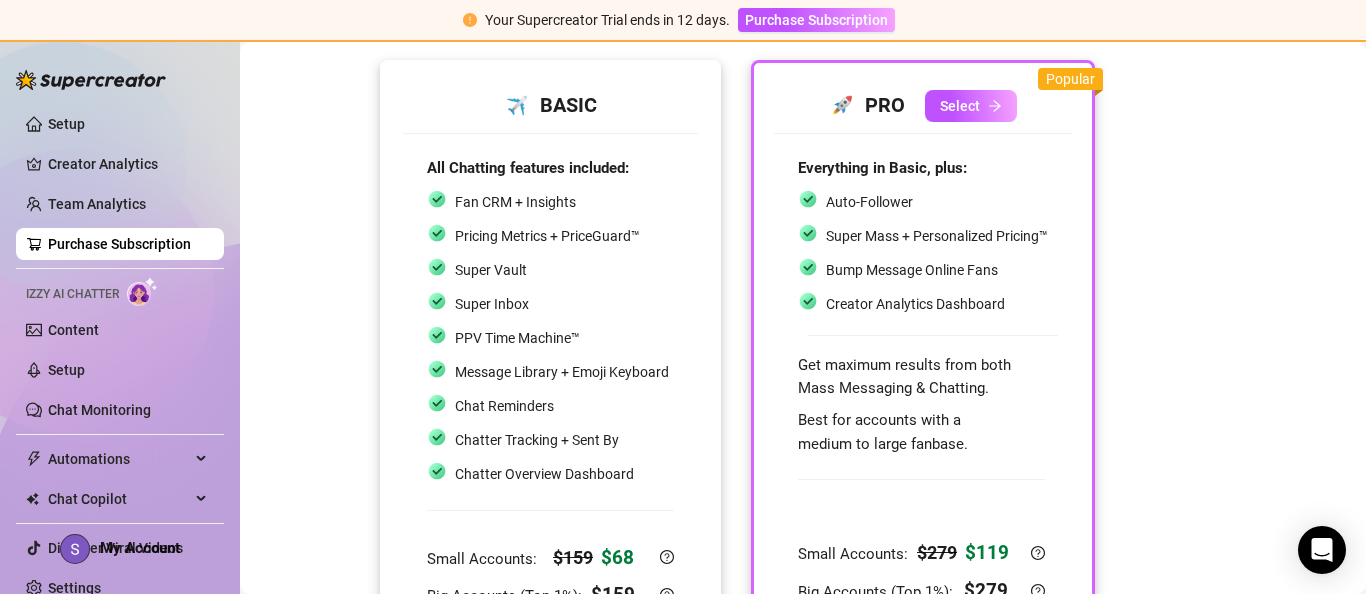 scroll, scrollTop: 117, scrollLeft: 0, axis: vertical 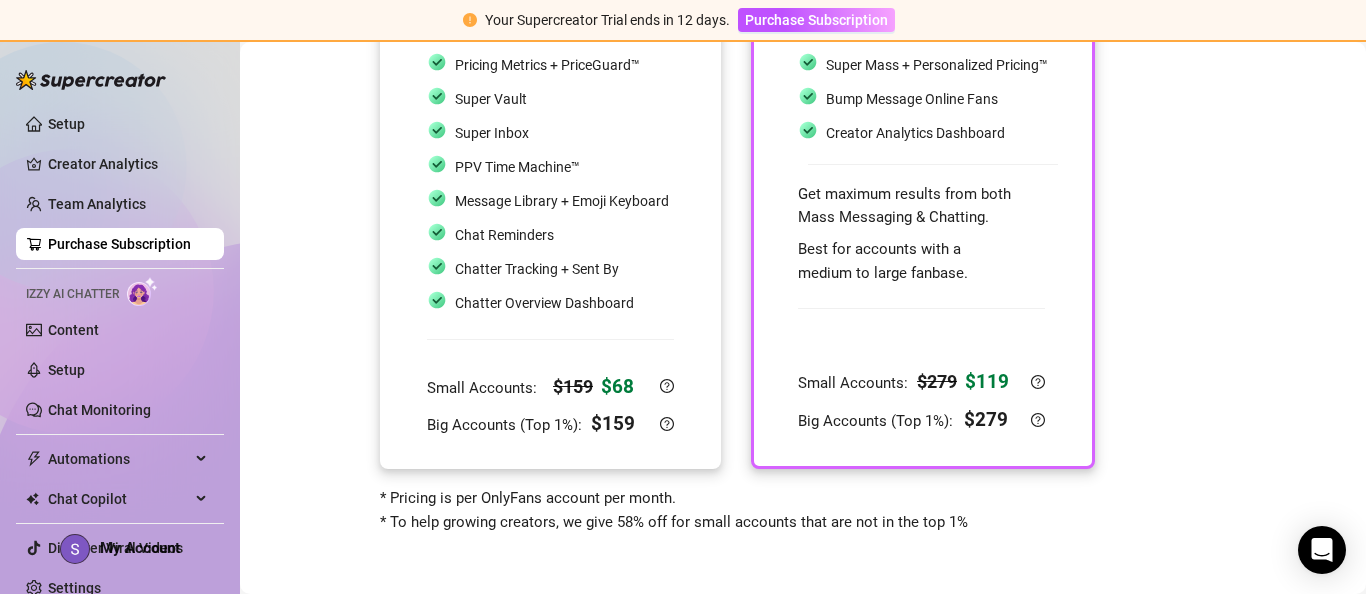 click at bounding box center (550, 344) 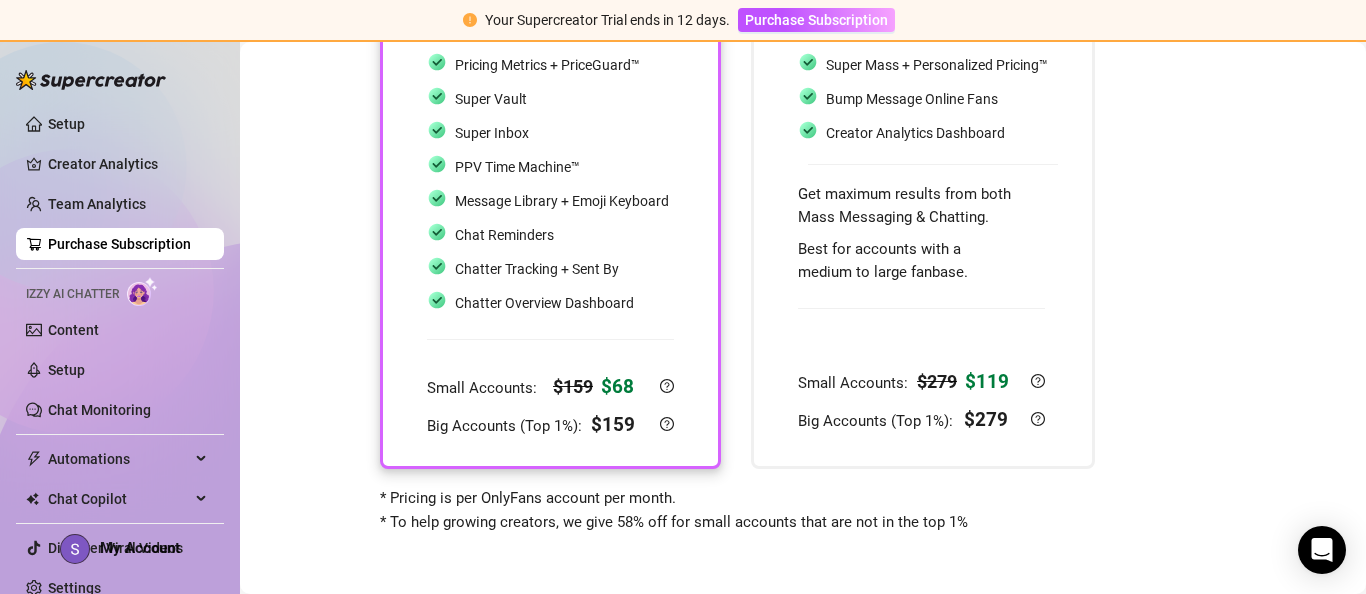 scroll, scrollTop: 0, scrollLeft: 0, axis: both 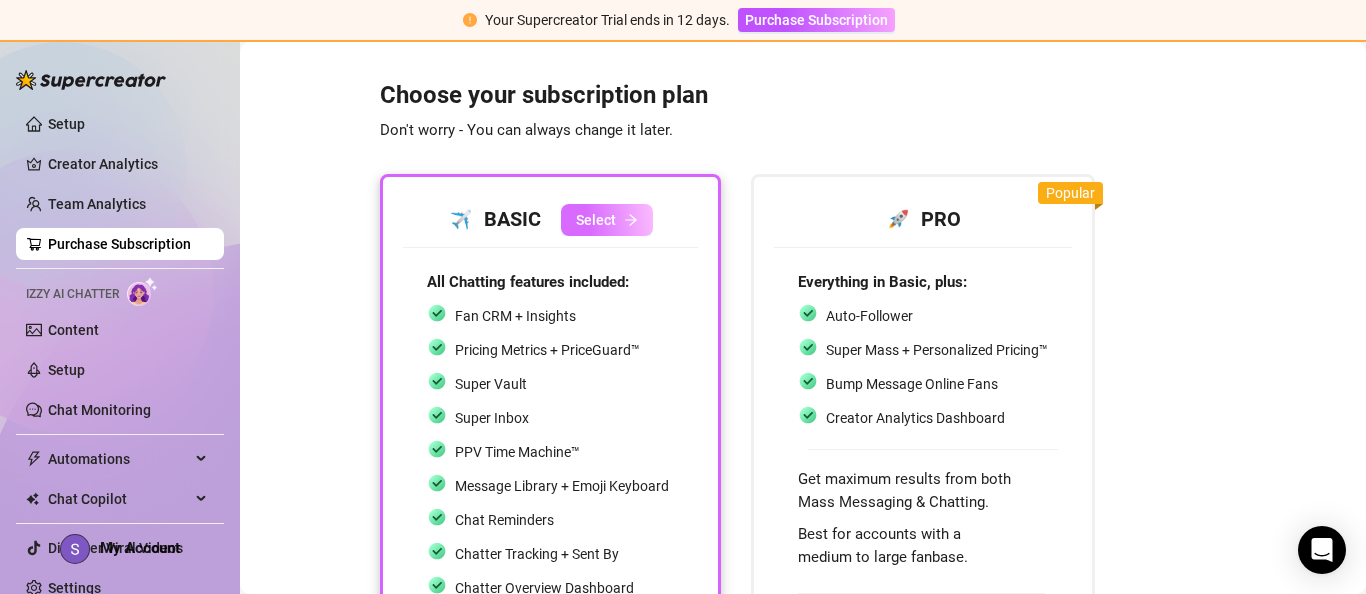 click on "Select" at bounding box center (607, 220) 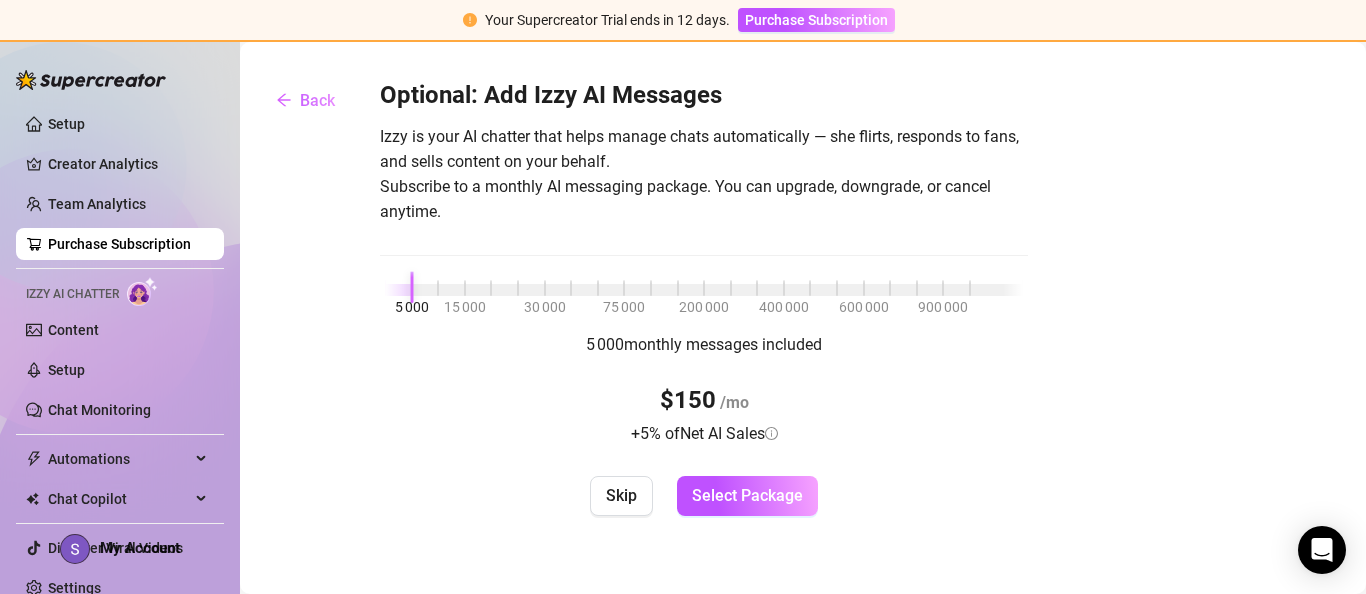 scroll, scrollTop: 0, scrollLeft: 0, axis: both 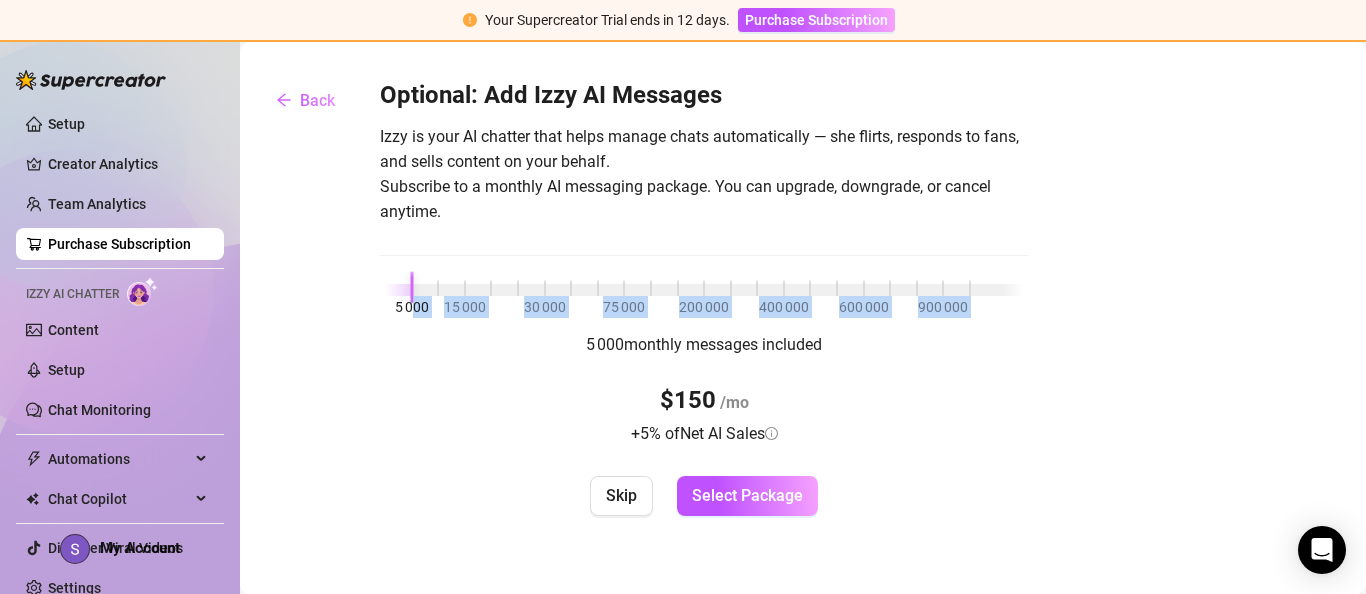 drag, startPoint x: 417, startPoint y: 299, endPoint x: 388, endPoint y: 299, distance: 29 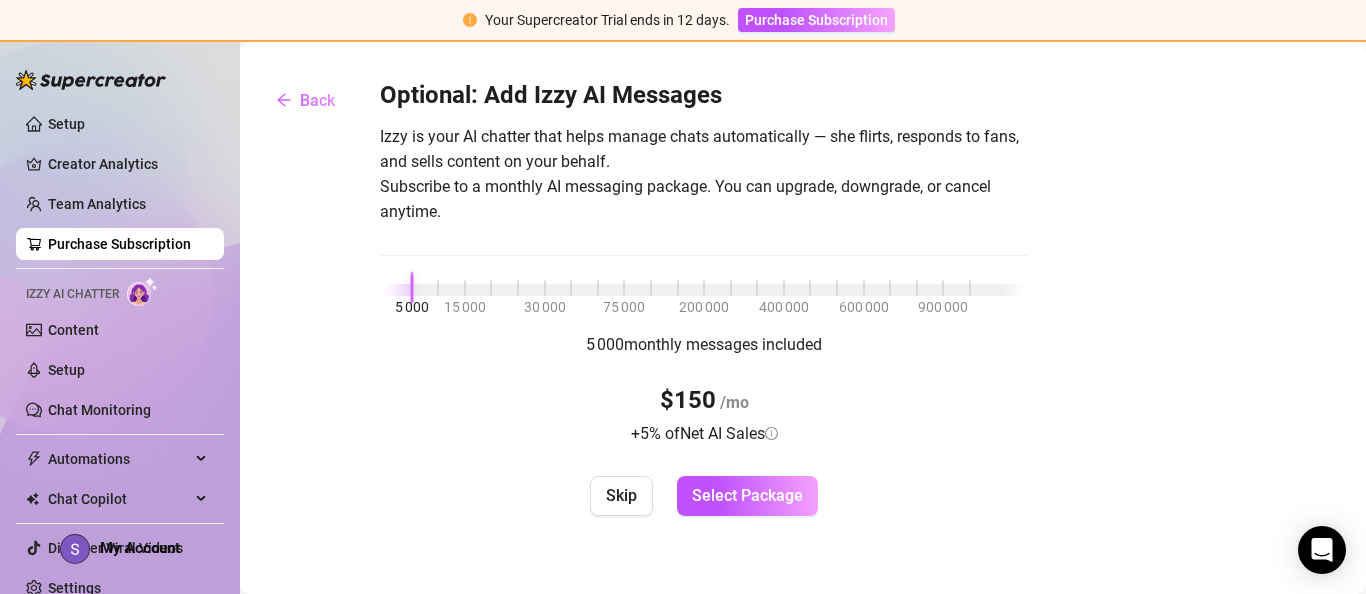 click at bounding box center [398, 290] 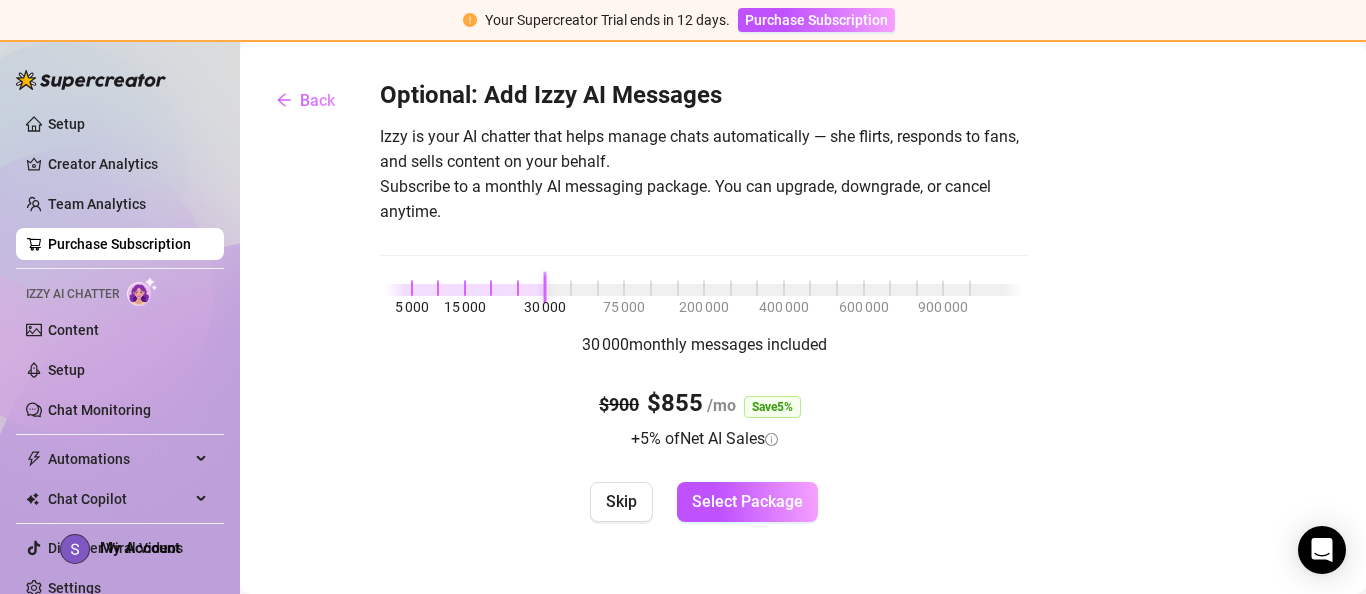 click on "5 000 15 000 30 000 75 000 200 000 400 000 600 000 900 000" at bounding box center (704, 286) 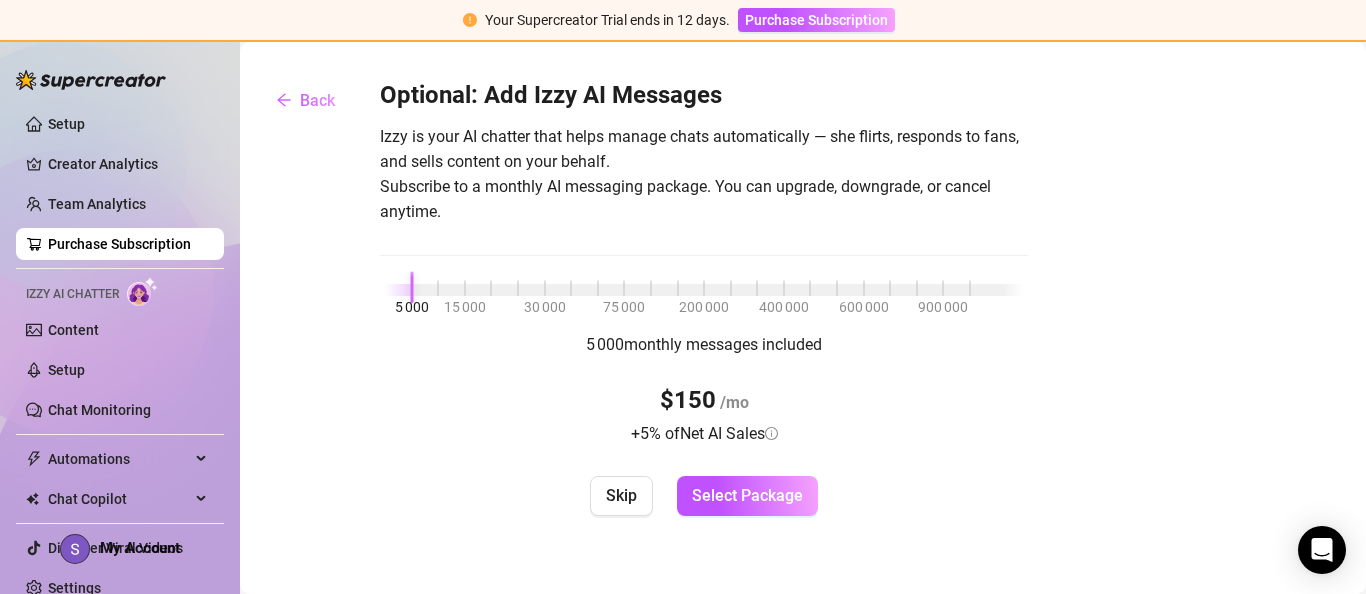 click on "5 000 15 000 30 000 75 000 200 000 400 000 600 000 900 000" at bounding box center [704, 286] 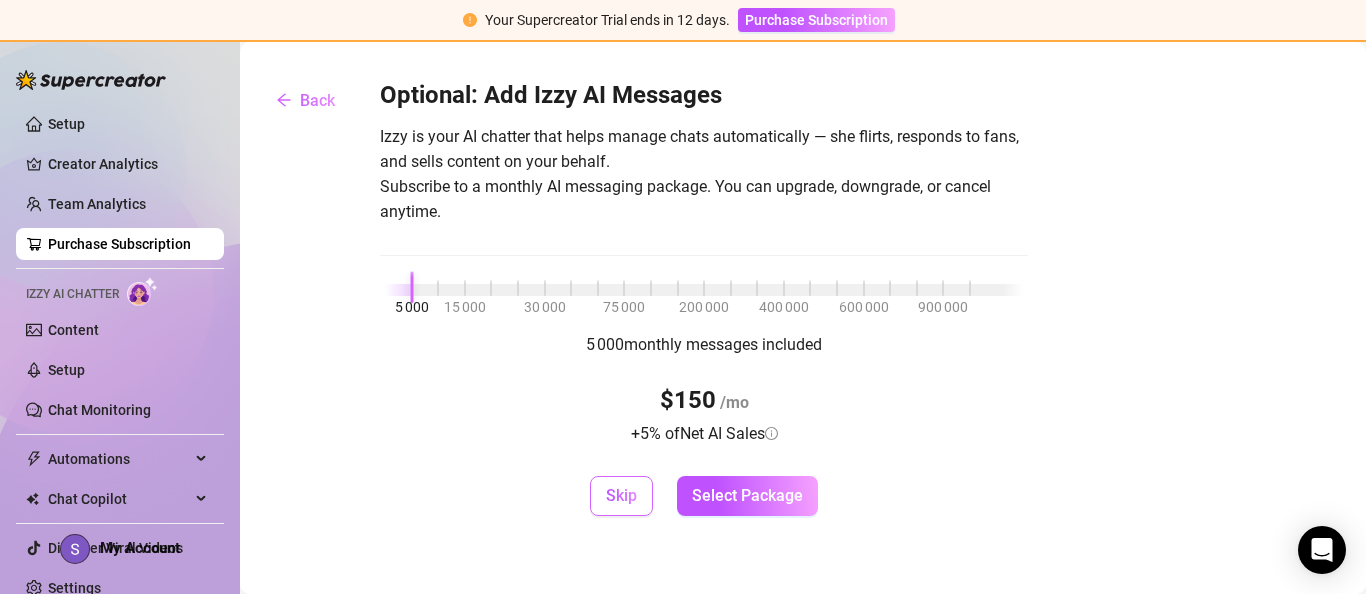 click on "Skip" at bounding box center [621, 495] 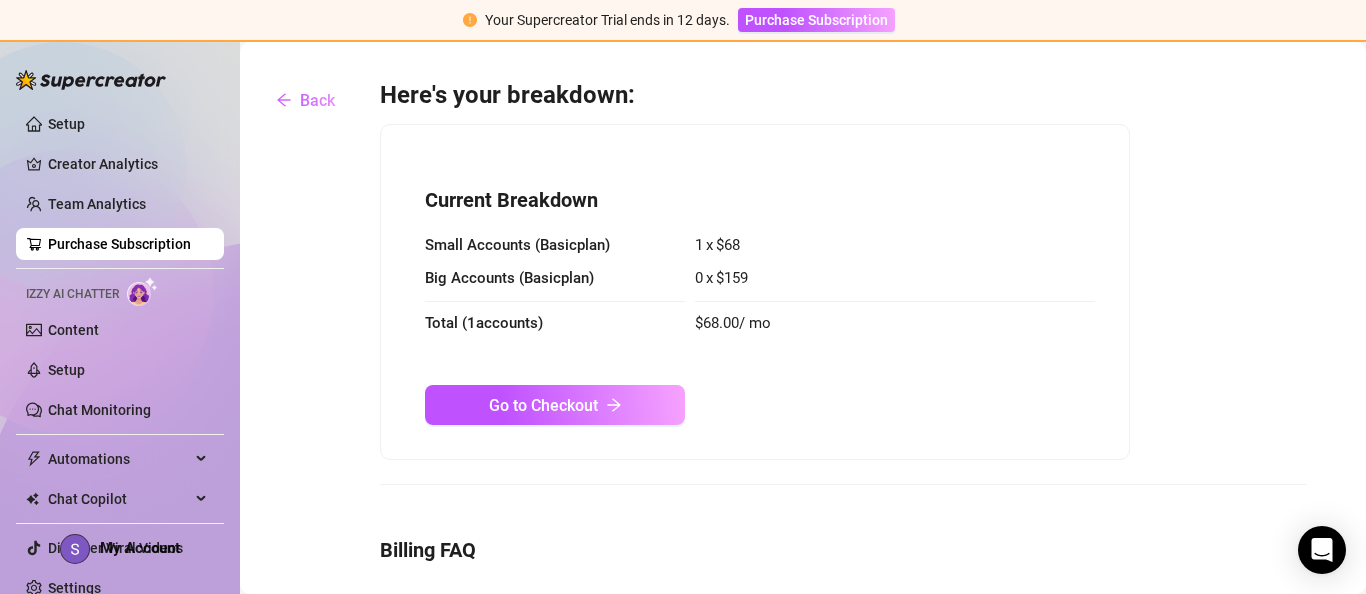 scroll, scrollTop: 0, scrollLeft: 0, axis: both 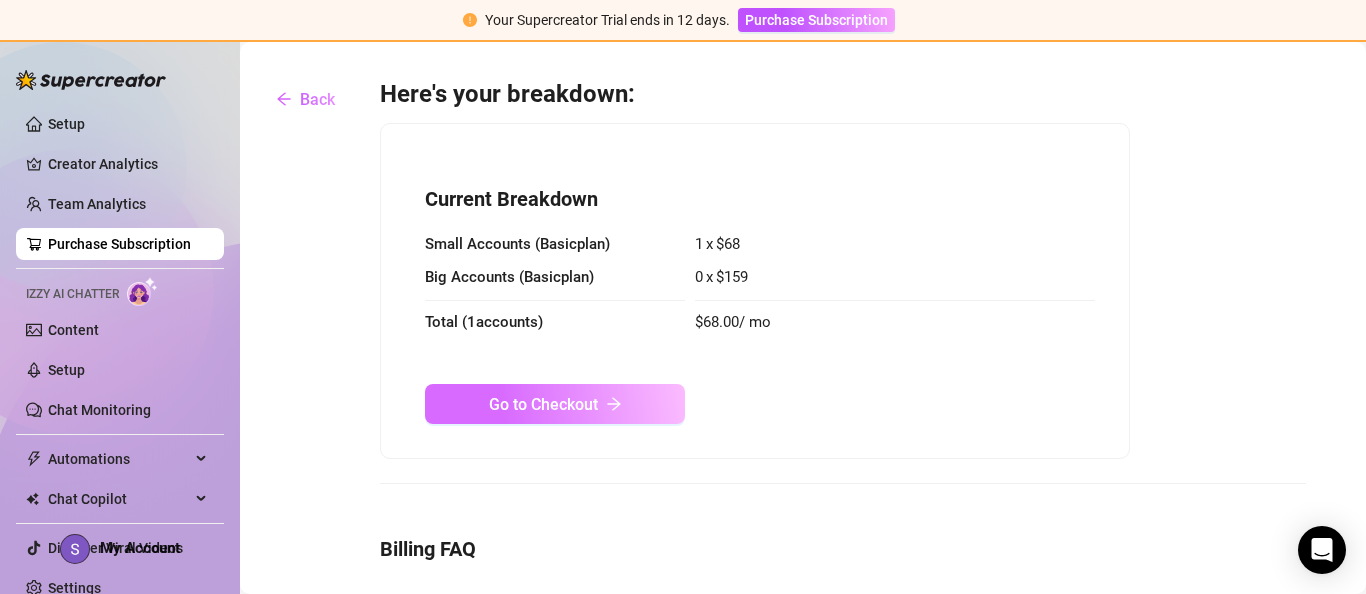click on "Go to Checkout" at bounding box center (543, 404) 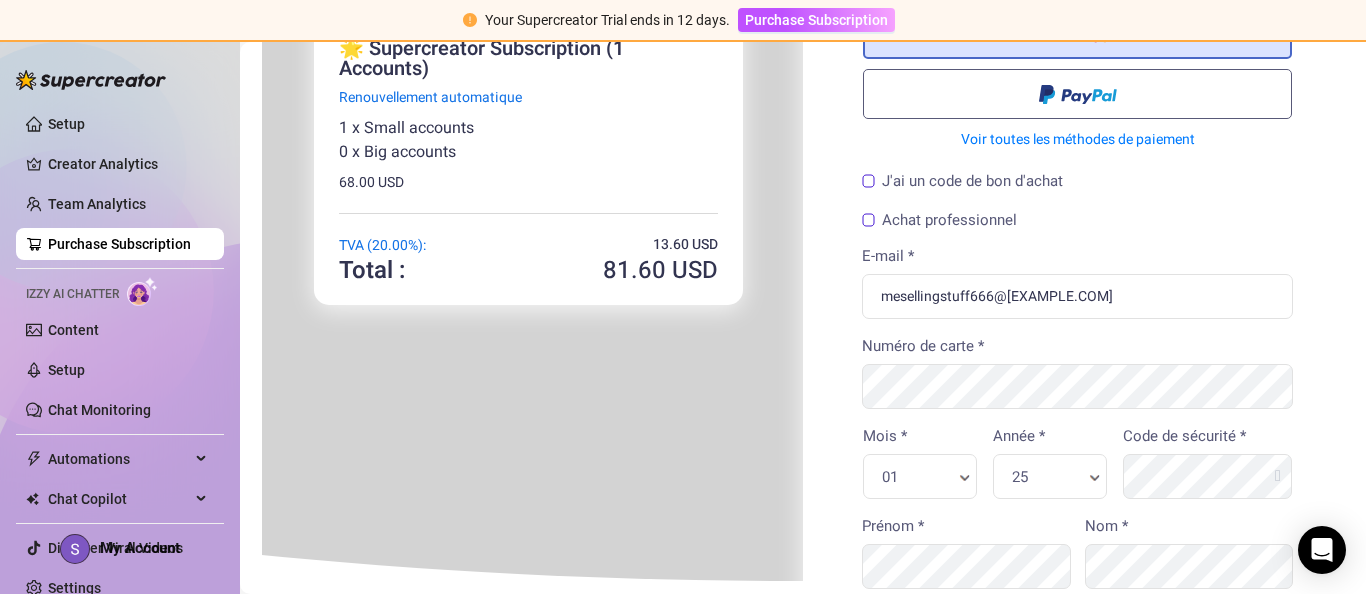 scroll, scrollTop: 110, scrollLeft: 0, axis: vertical 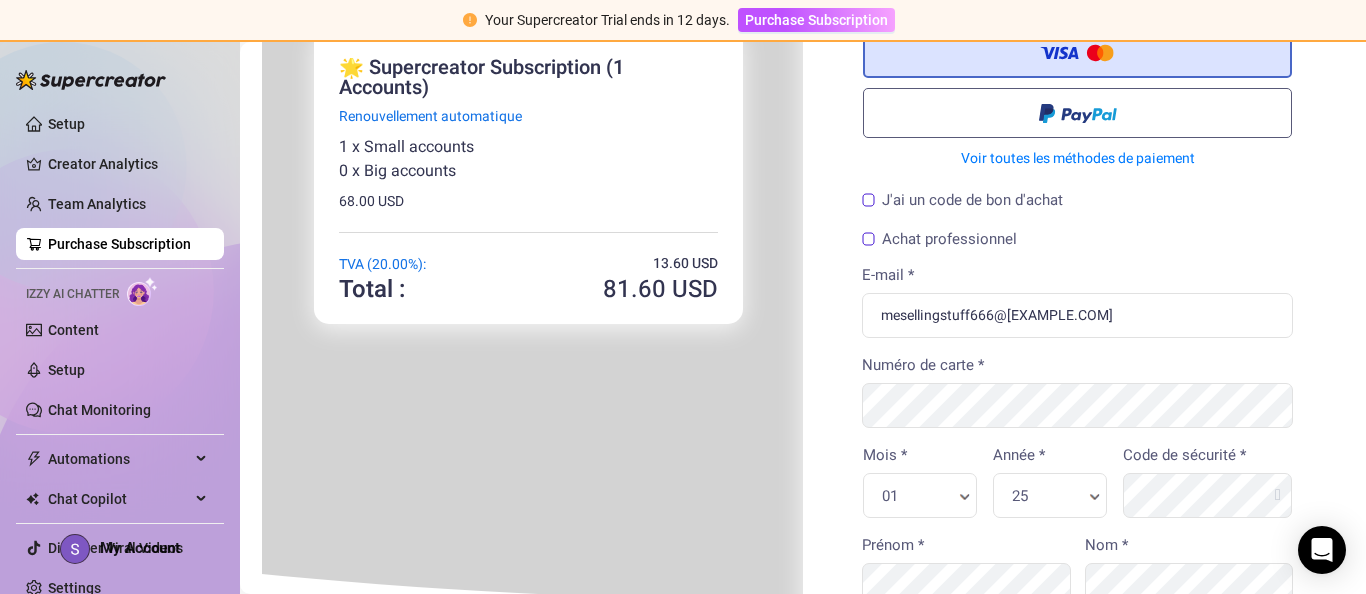 click on "J'ai un code de bon d'achat" at bounding box center (960, 198) 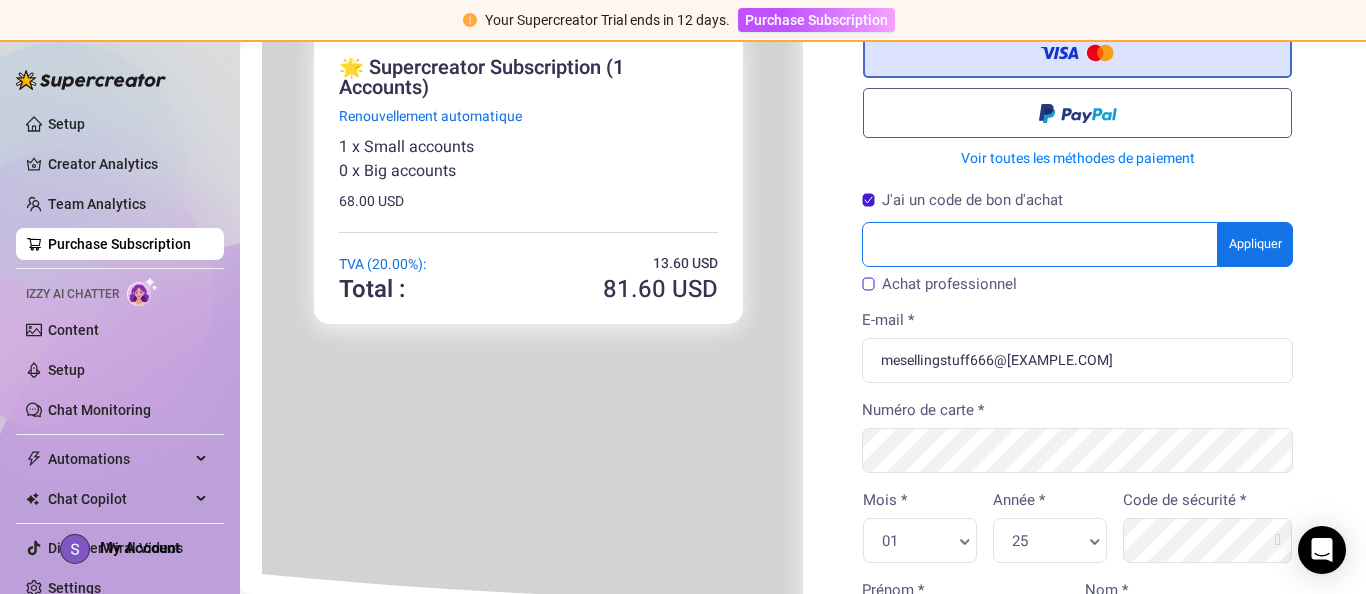 click at bounding box center (1038, 242) 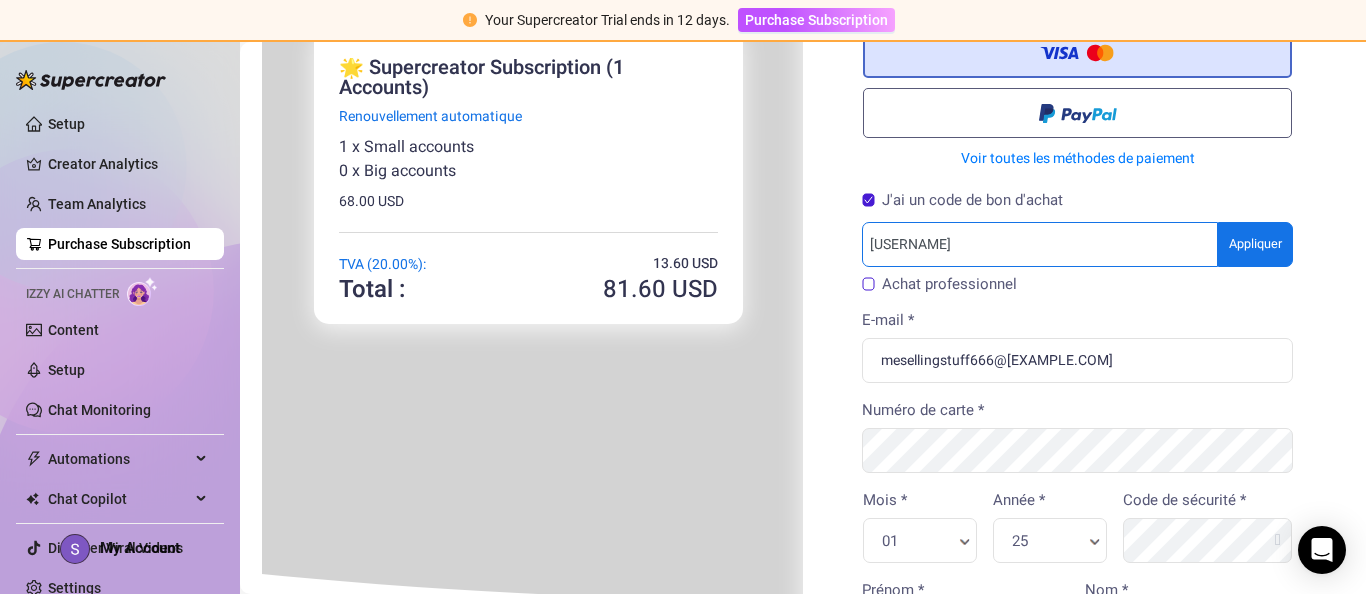 type on "[USERNAME]" 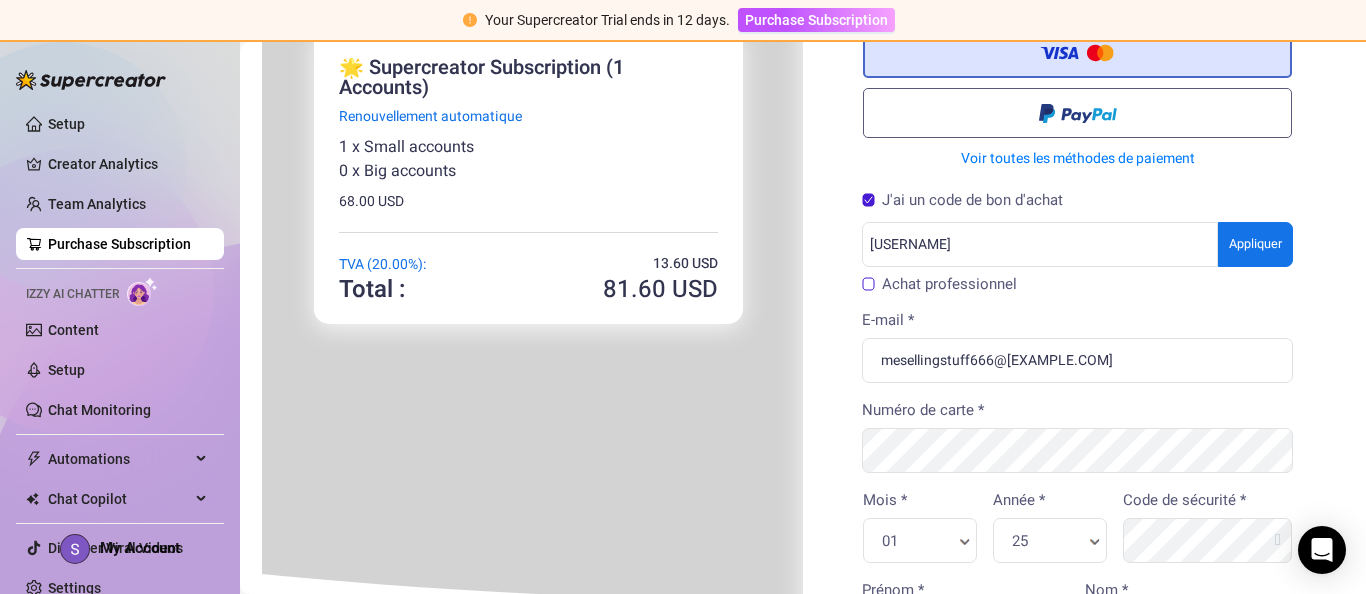 click on "Vous achetez
×" at bounding box center [801, 549] 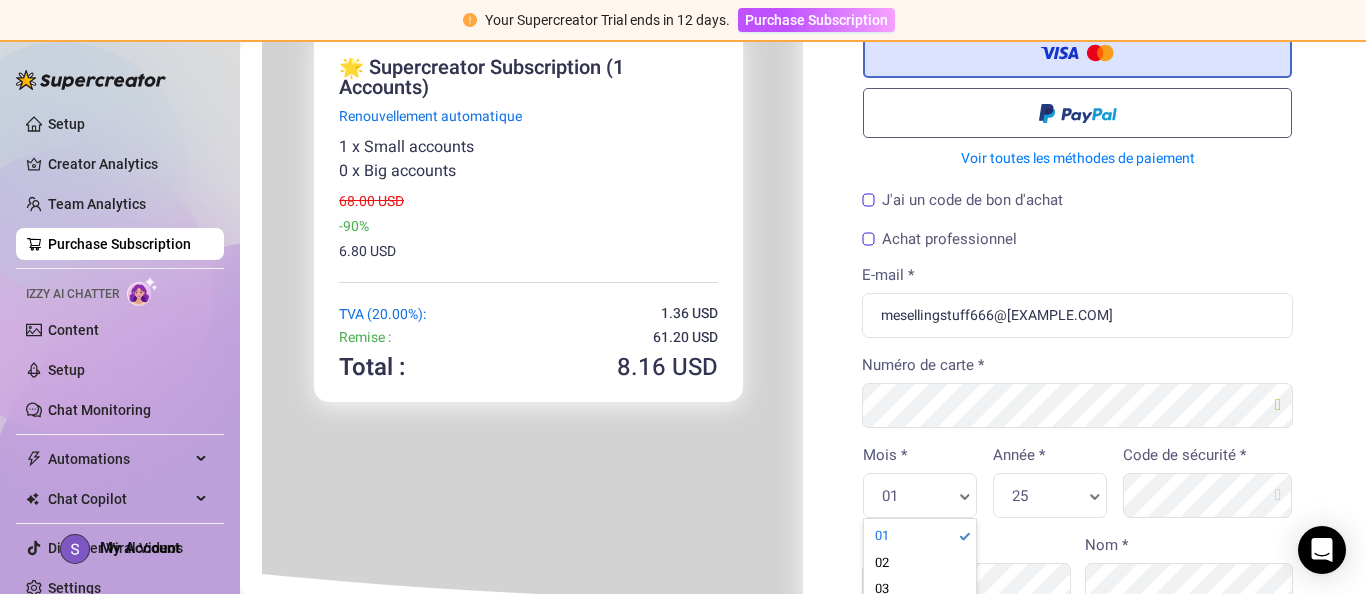 scroll, scrollTop: 0, scrollLeft: 6, axis: horizontal 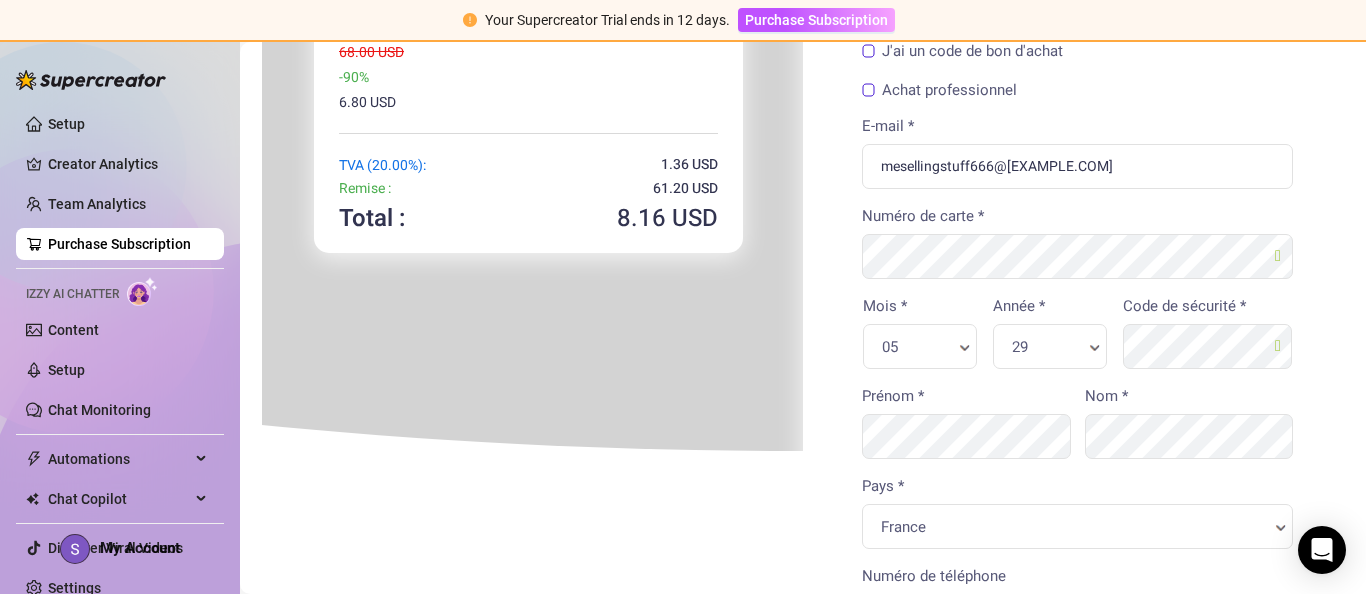 click on "Pays *
[COUNTRY]
Pays *
Pays *
Afghanistan
Afrique du Sud
Albanie
Algérie
Allemagne
Andorre
Angola
Anguilla
Antarctique
Antigua-et-Barbuda
Arabie Saoudite
Argentine
Arménie
Aruba
Australie
Autriche
Azerbaïdjan
Bahamas
Bangladesh
Barbade
Belau
Belgique
Belize
Bénin
Bermudes
Bhoutan
Bolivie
Bonaire, Saint-Eustache et Saba
Bosnie-Herzégovine
Botswana
Brésil
Brunei Darussalam
Bulgarie
Burkina Faso
Burundi
Cabo Verde
Cambodge
Cameroun Chili" at bounding box center [1075, 510] 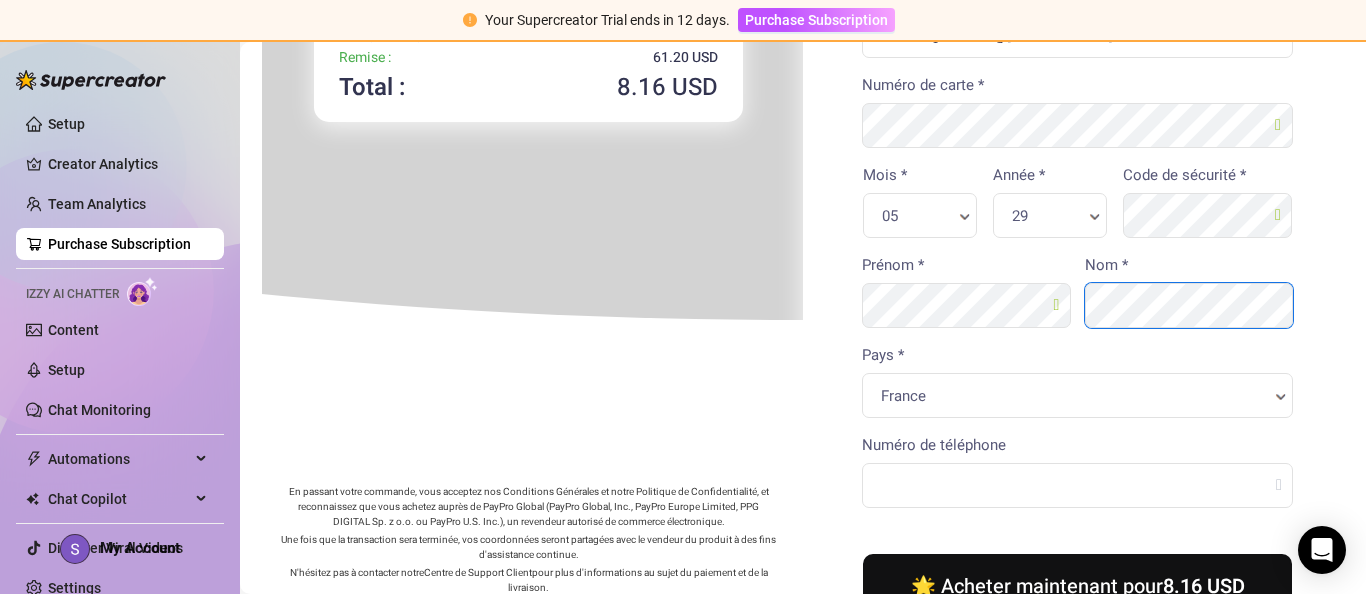 scroll, scrollTop: 401, scrollLeft: 0, axis: vertical 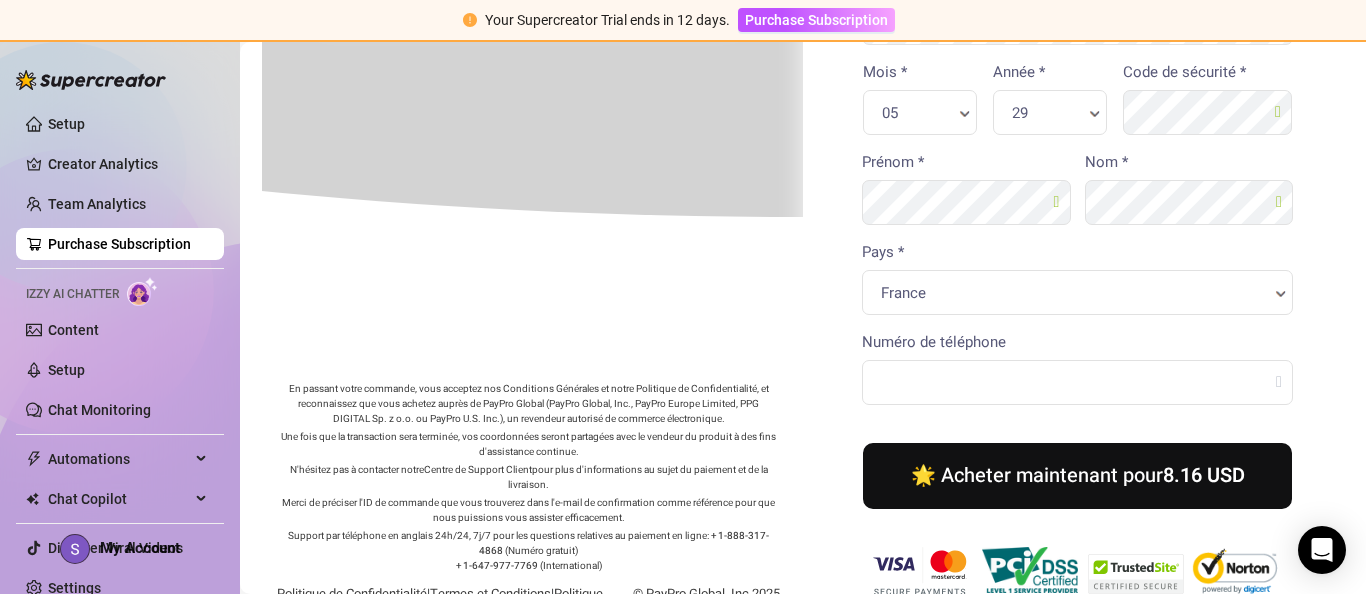 click on "🌟 Acheter maintenant pour  8.16 USD" at bounding box center [1075, 474] 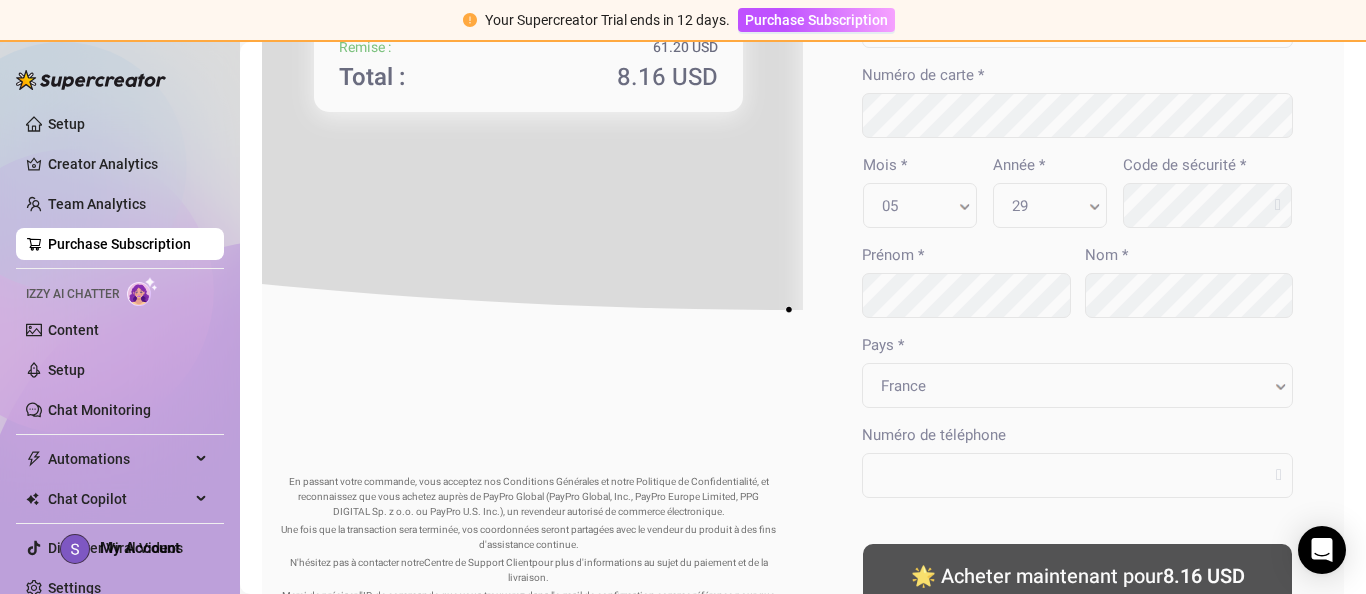 scroll, scrollTop: 401, scrollLeft: 0, axis: vertical 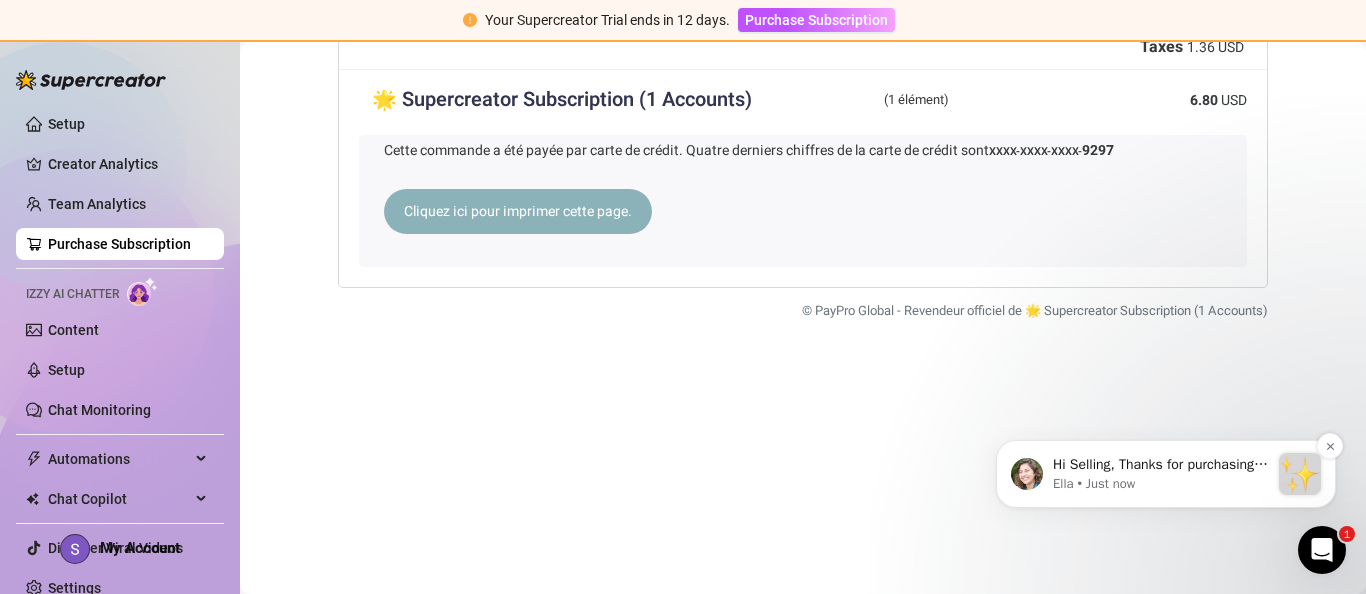 click on "Hi Selling,   Thanks for purchasing Supercreator!  :sparkles: Your order is now under review by our payment processor, PayPro Global. Just to clarify, that doesn’t mean anything is wrong - it’s just an extra safety precaution our payment processor takes.  If your account is not activated within the next 5 minutes, please check your inbox (mesellingstuff666@[EXAMPLE.COM]) for messages from PayPro Global - they will probably reach out to verify some details. If you need any assistance or you encounter any delays, we recommend to contact PayPro Global directly through live chat, phone, or email to resolve any issue - they have 24/7 support.  To speed things up, please give them your Order ID: 37397448   If you're feeling unsure about what to do next or if you need any further assistance, just drop us a message here, and we'll be happy to help you out! We're here to support you every step of the way. ⭐️" at bounding box center [1161, 465] 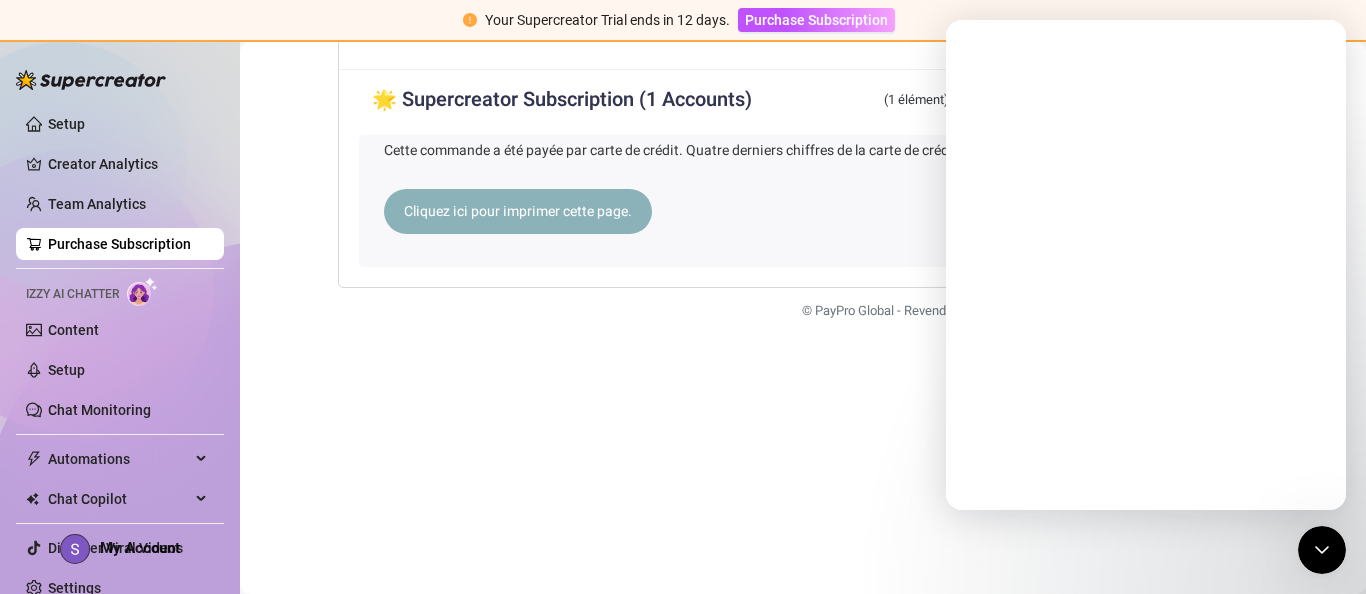 scroll, scrollTop: 0, scrollLeft: 0, axis: both 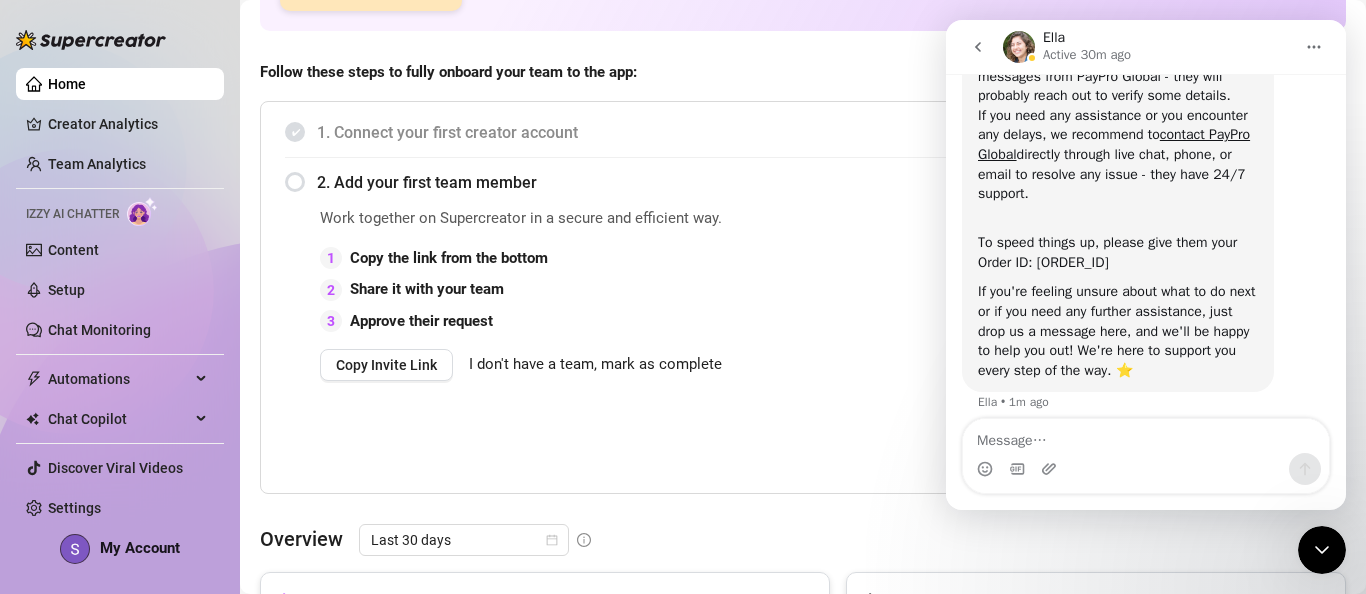click on "[FIRST] Active 30m ago" at bounding box center (1148, 47) 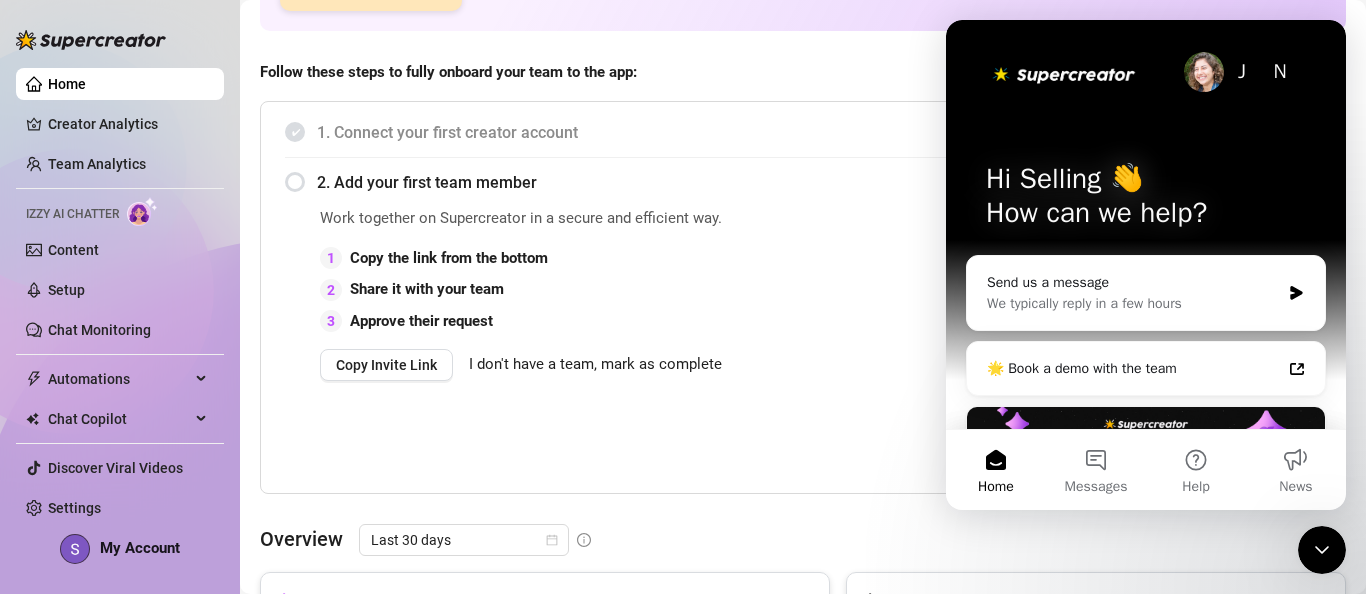 click on "J N Hi Selling 👋 How can we help?" at bounding box center [1146, 200] 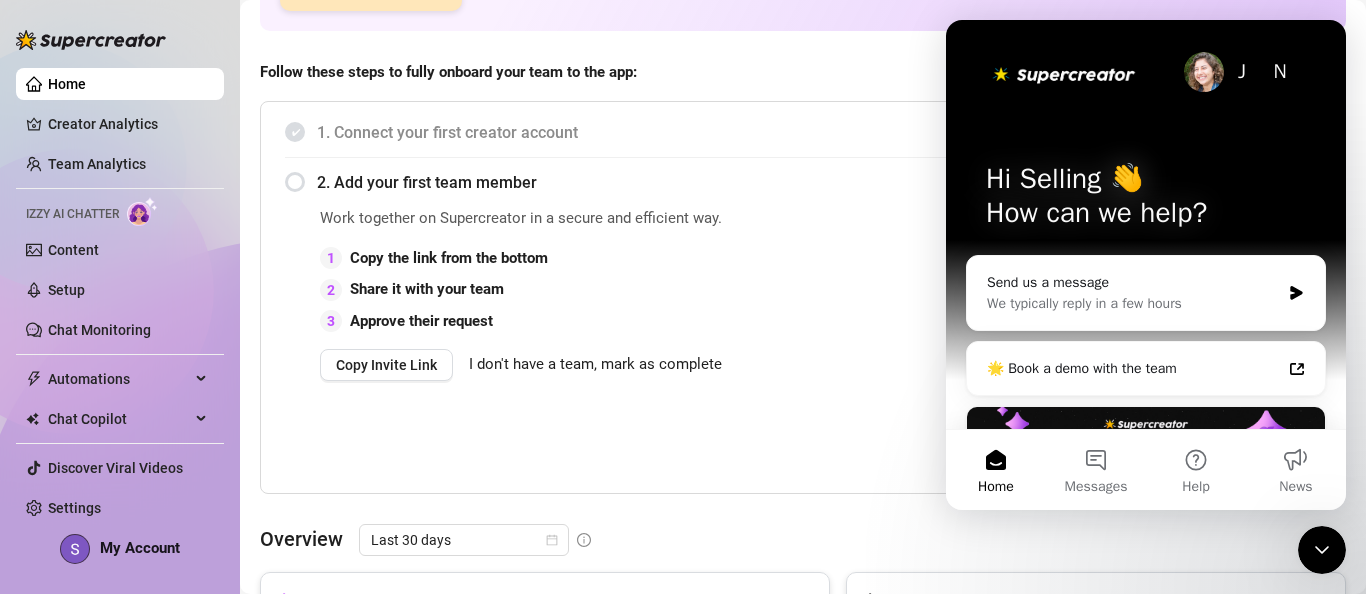 click 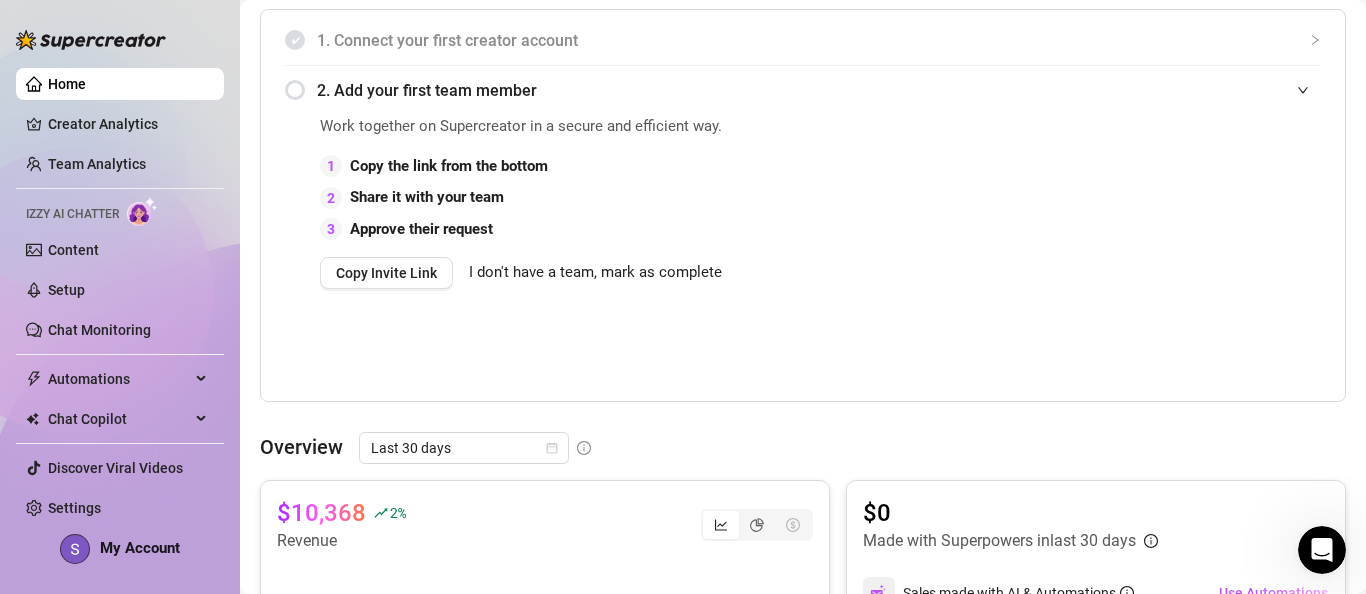 scroll, scrollTop: 467, scrollLeft: 0, axis: vertical 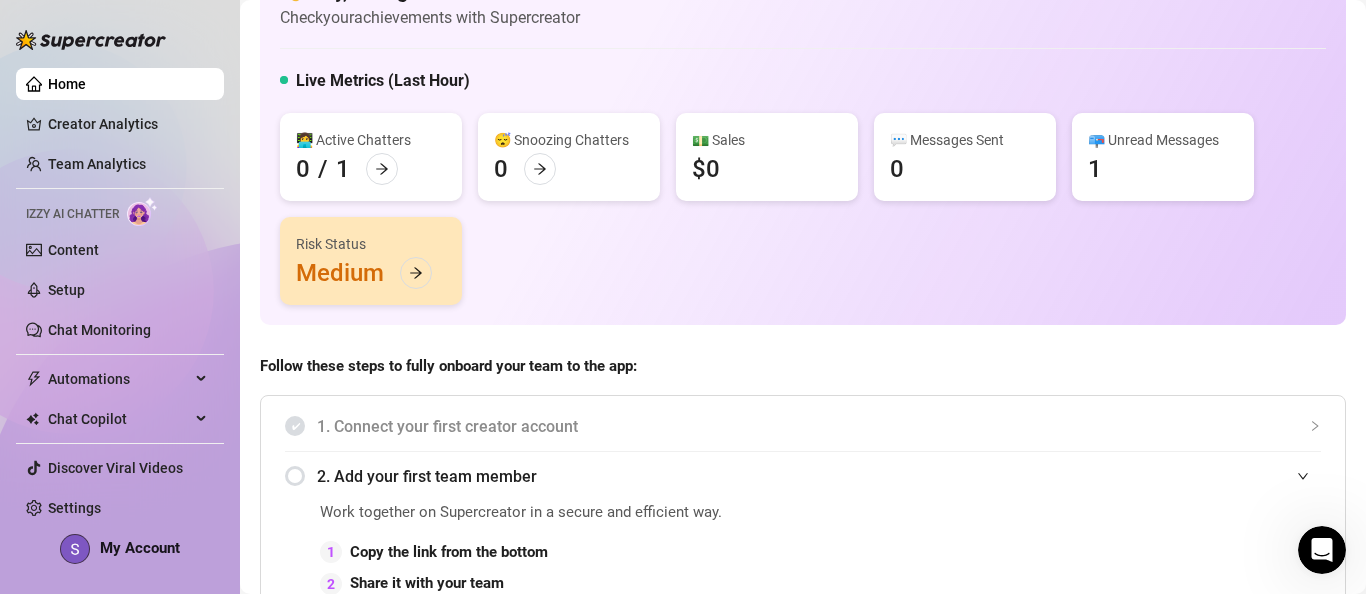 click 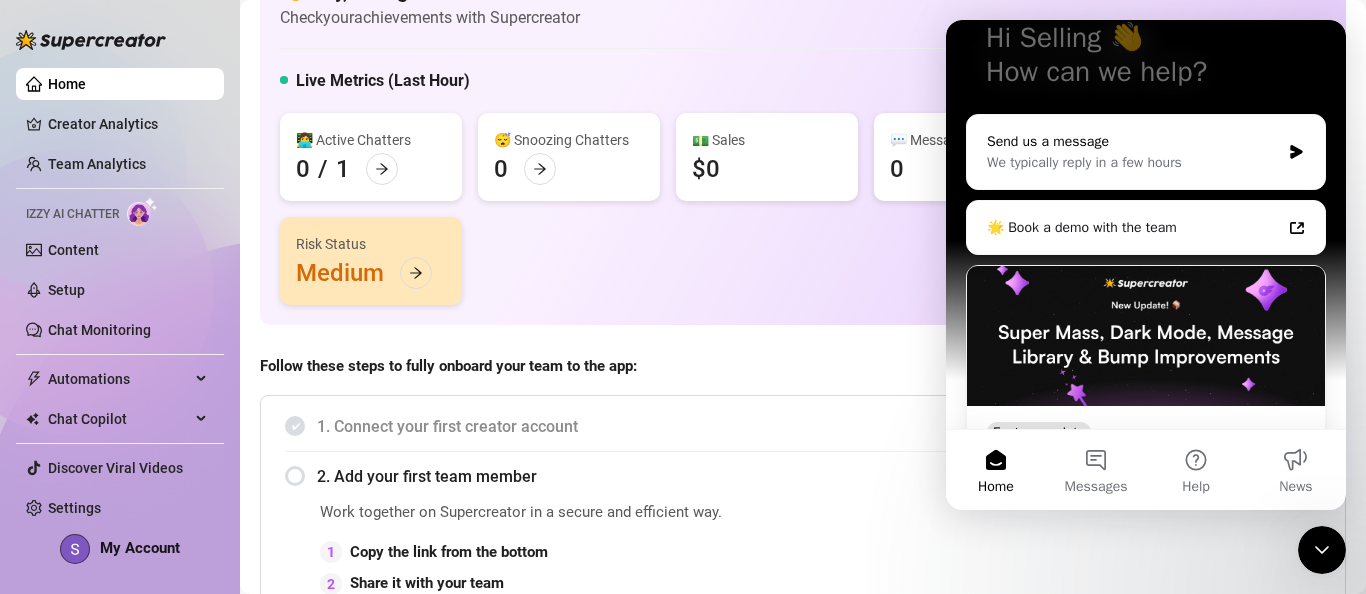 scroll, scrollTop: 148, scrollLeft: 0, axis: vertical 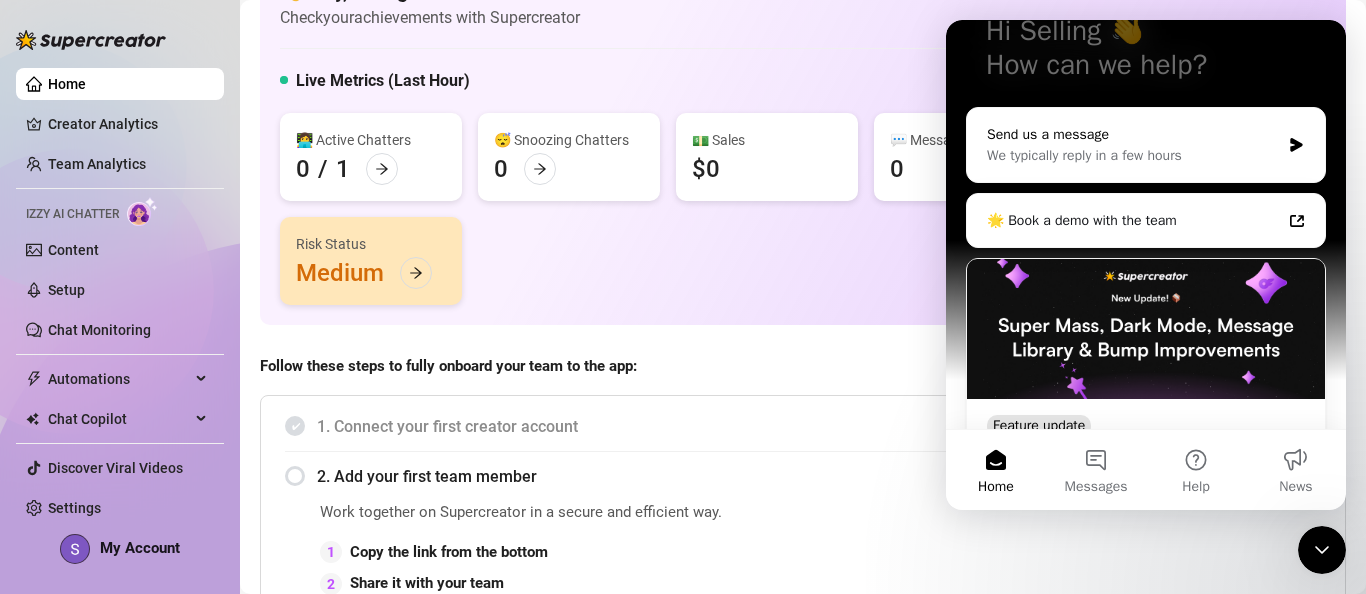 click on "Send us a message" at bounding box center [1133, 134] 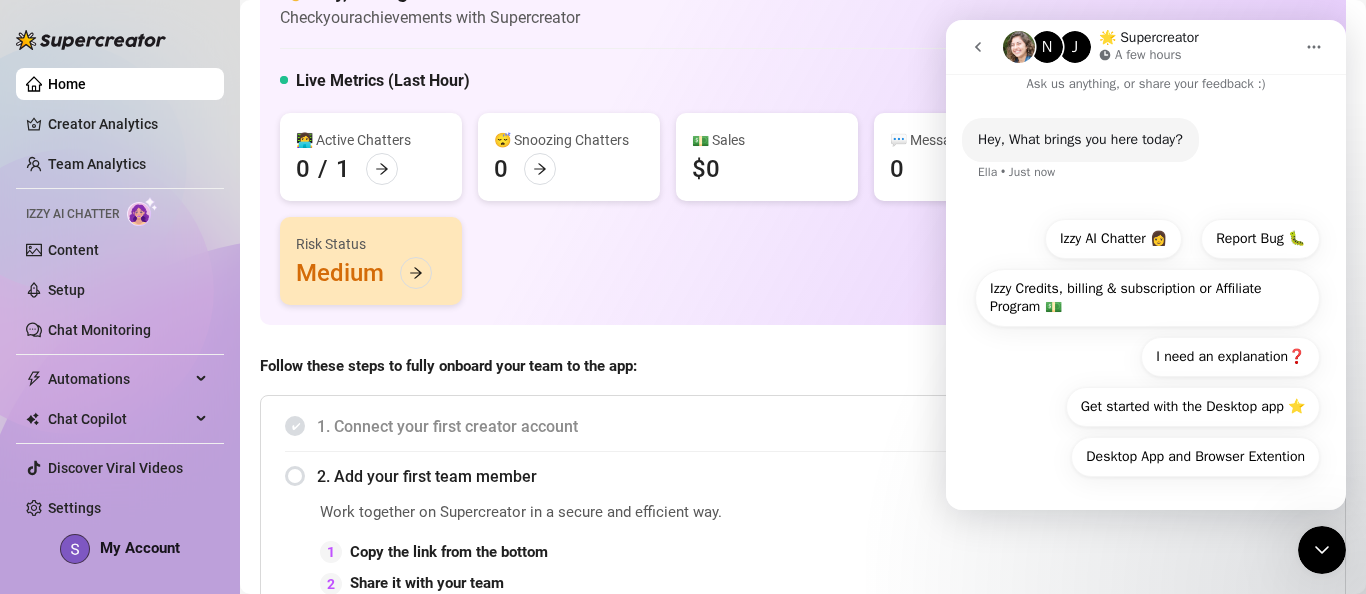 scroll, scrollTop: 16, scrollLeft: 0, axis: vertical 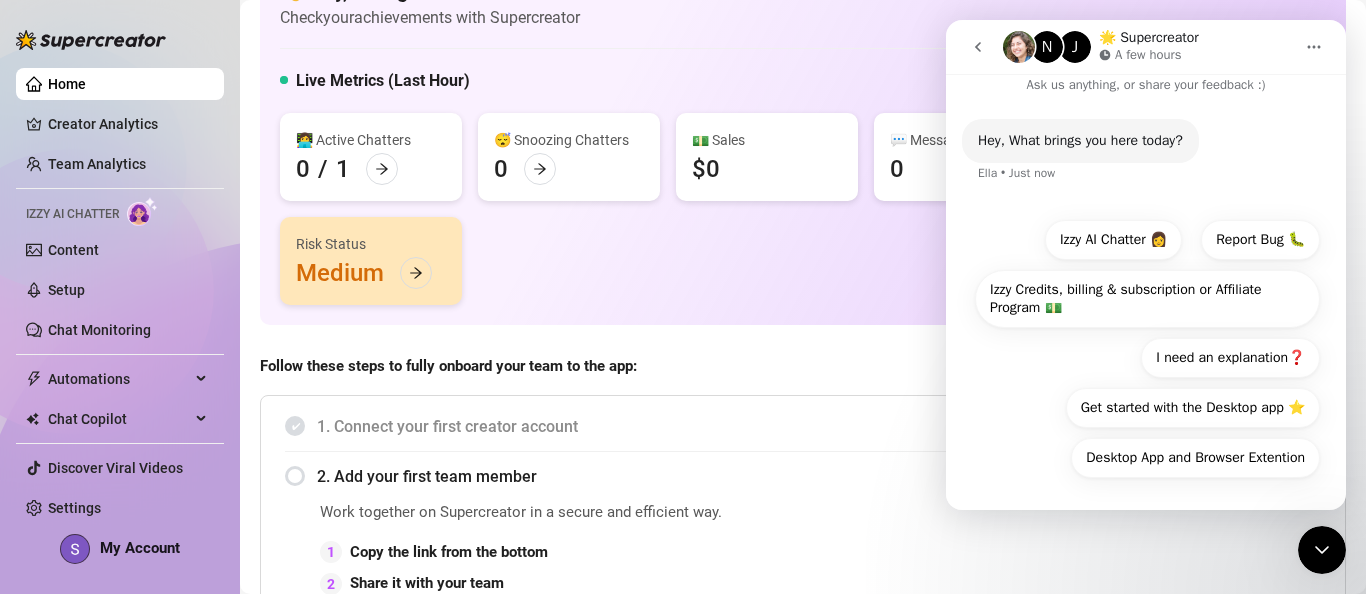 click 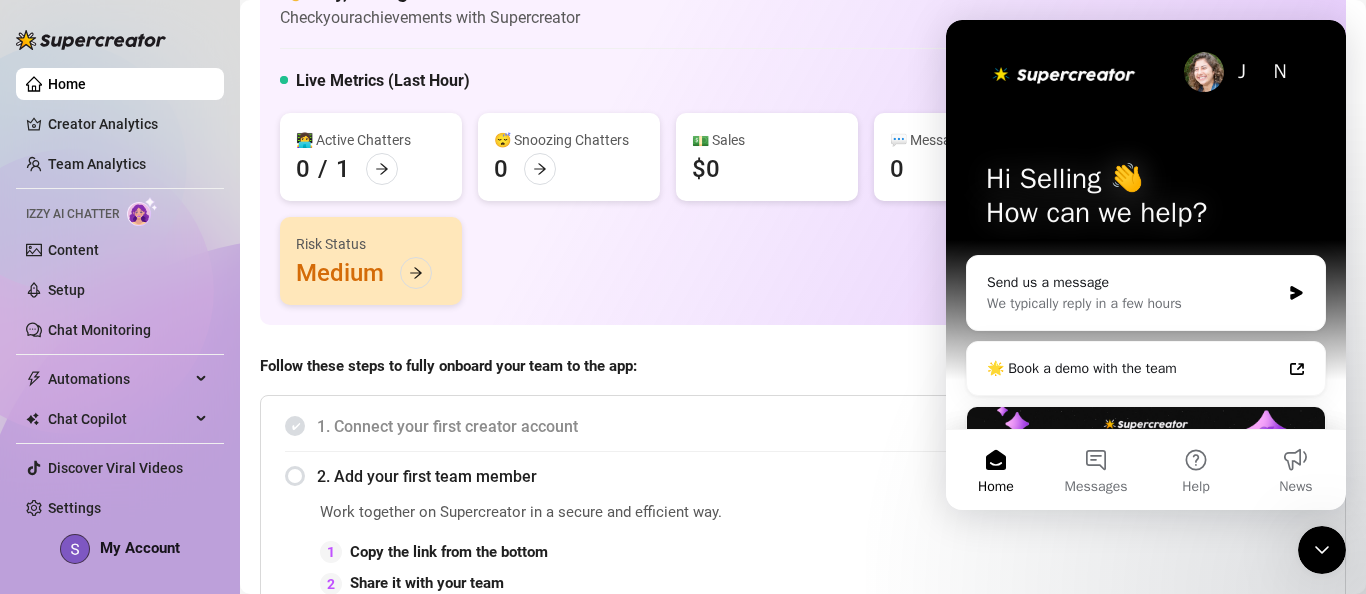 scroll, scrollTop: 0, scrollLeft: 0, axis: both 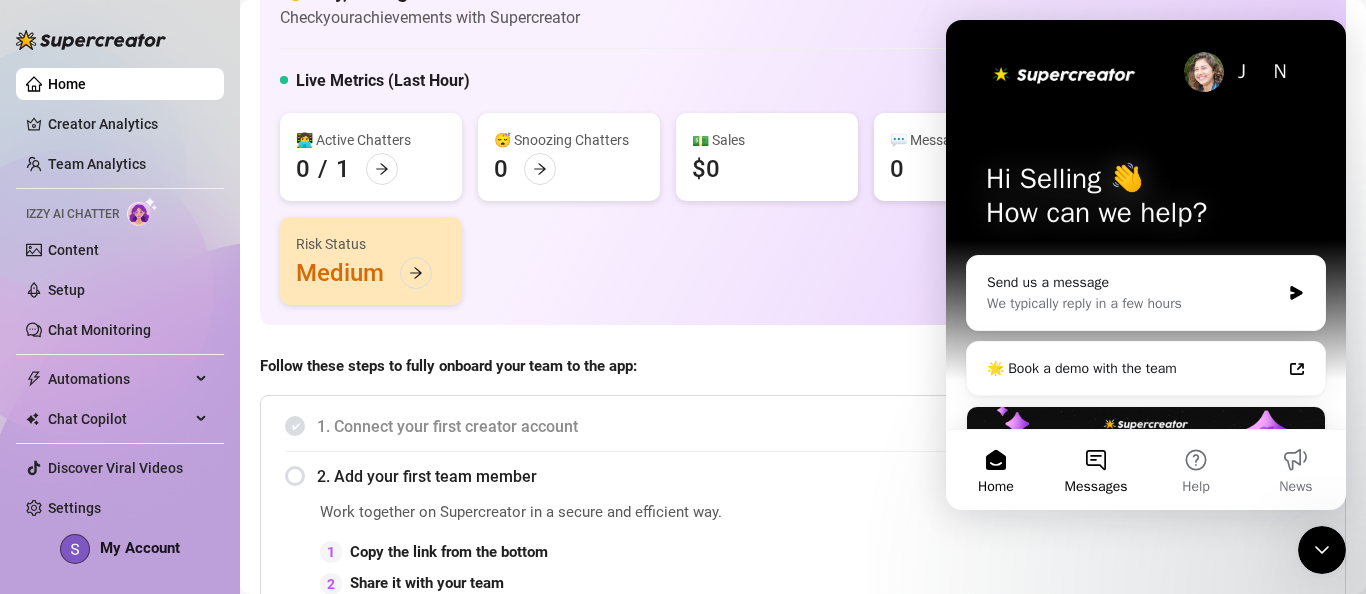click on "Messages" at bounding box center [1096, 470] 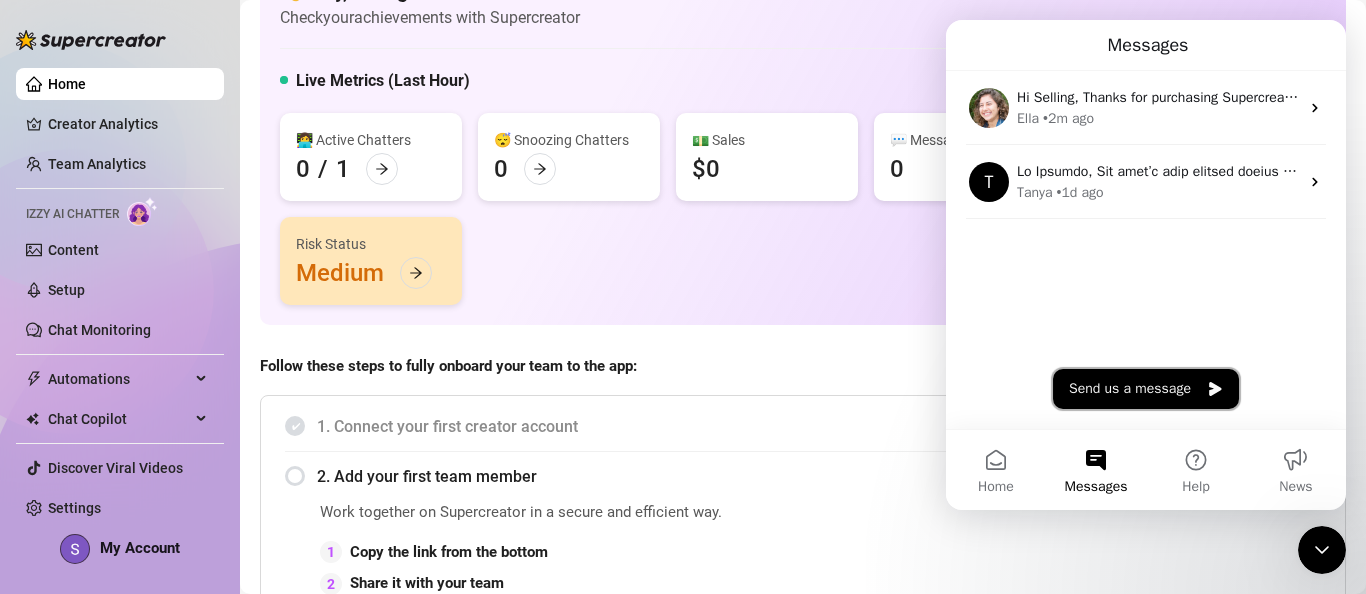 click on "Send us a message" at bounding box center (1146, 389) 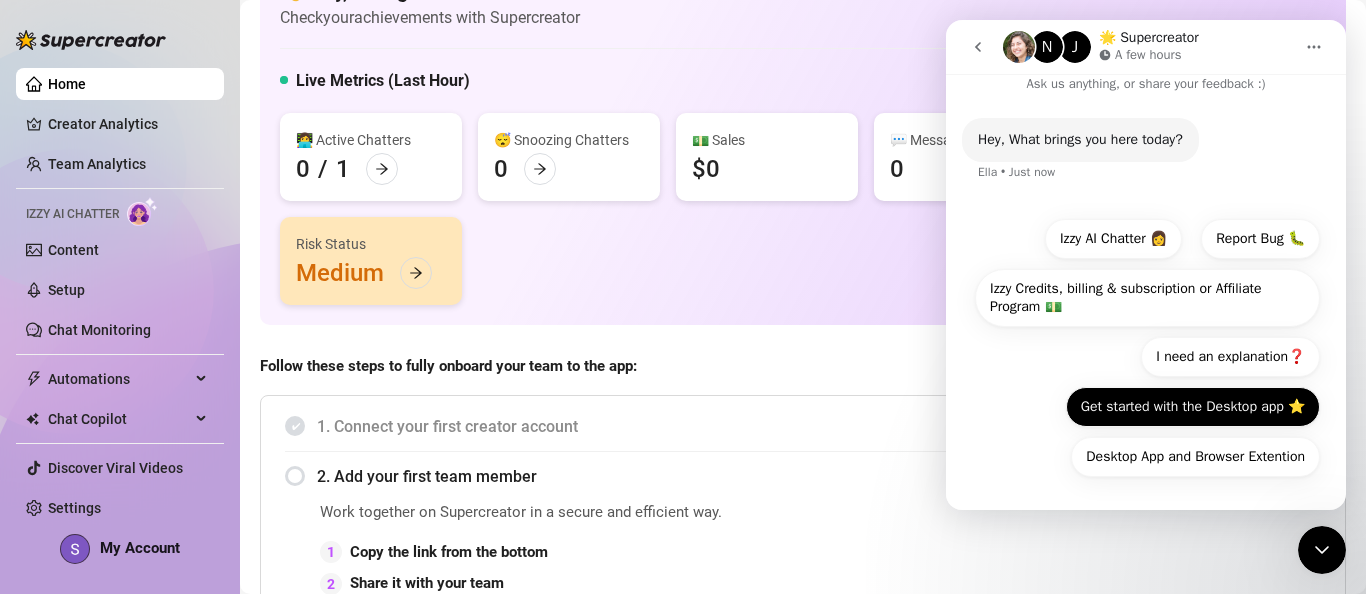 scroll, scrollTop: 16, scrollLeft: 0, axis: vertical 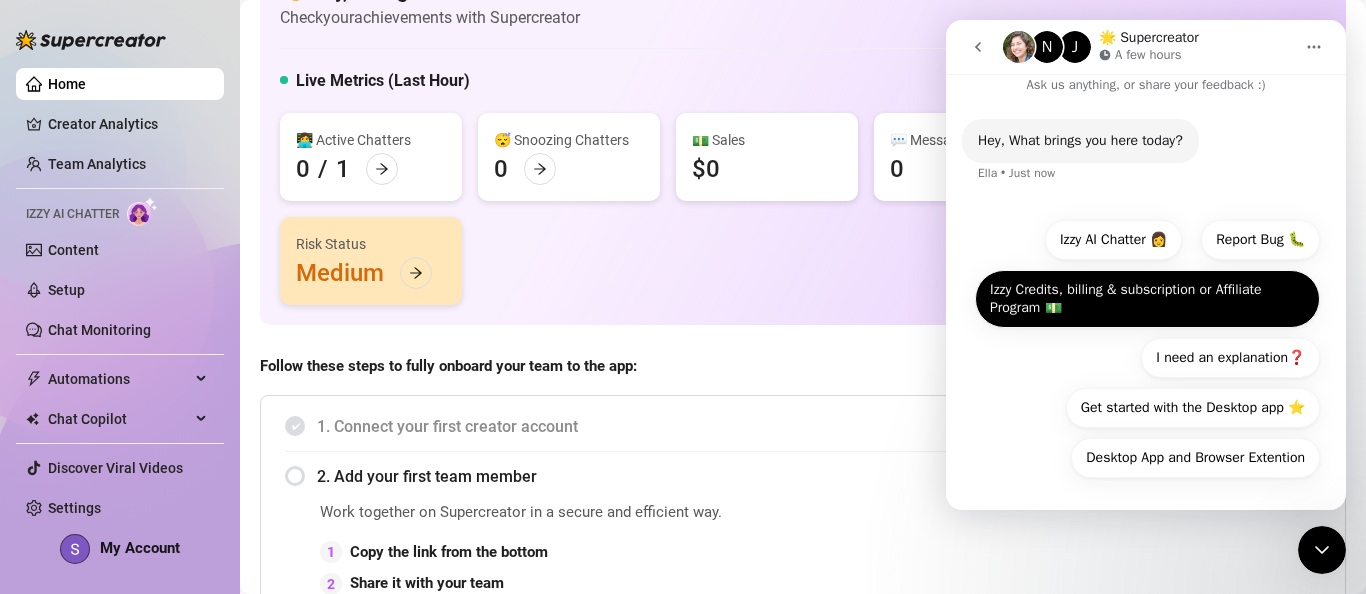 click on "Izzy Credits, billing & subscription or Affiliate Program 💵" at bounding box center [1147, 299] 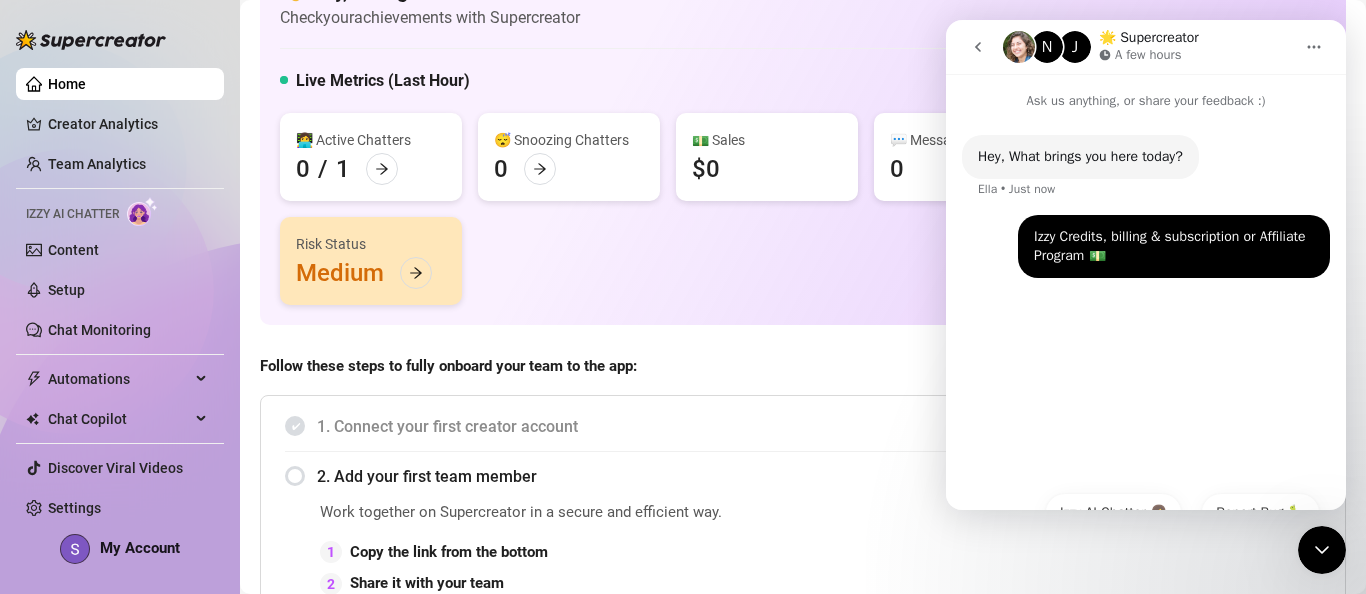 scroll, scrollTop: 0, scrollLeft: 0, axis: both 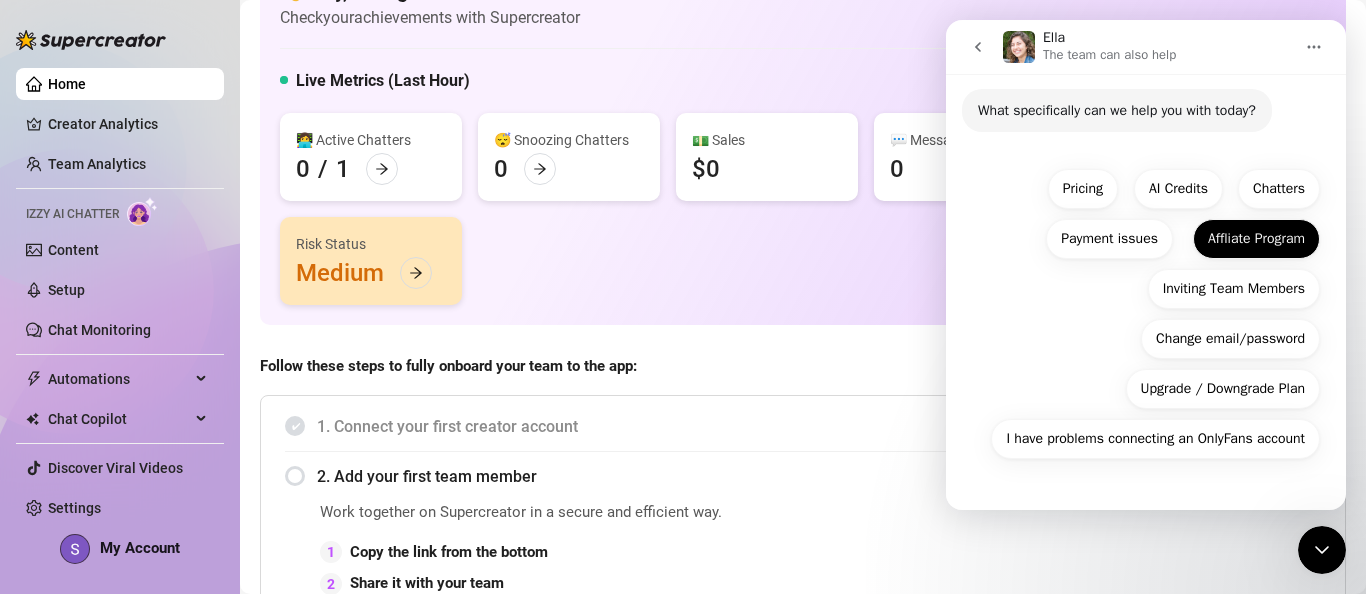 click on "Affliate Program" at bounding box center [1256, 239] 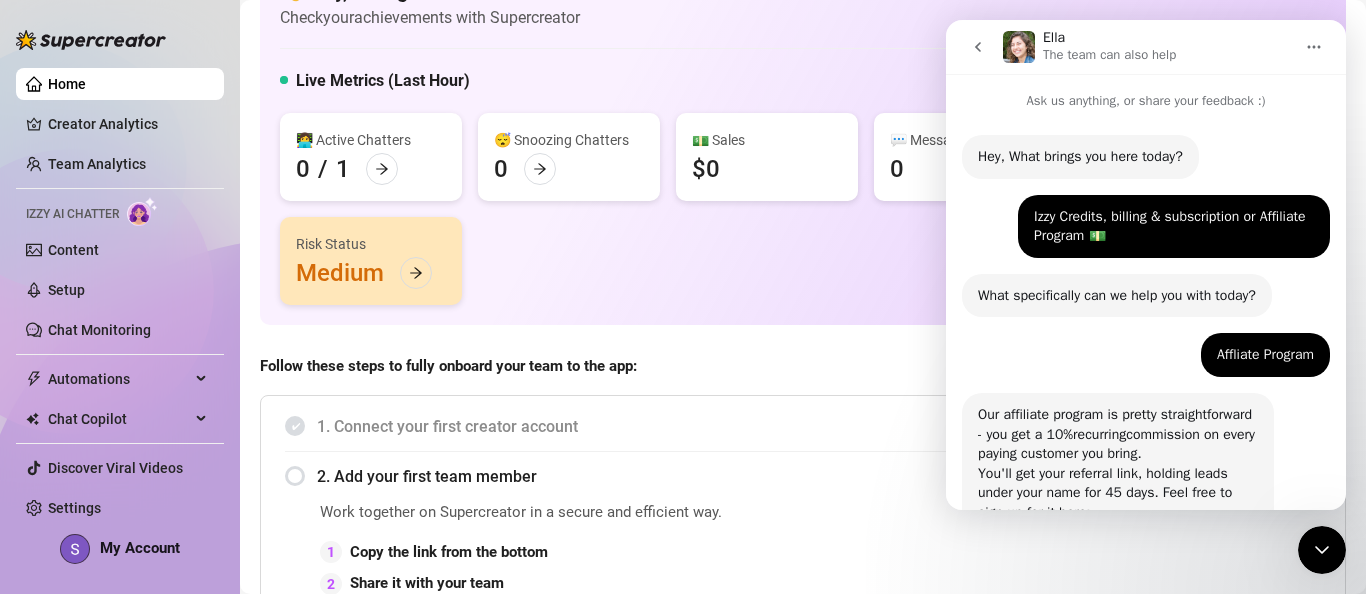 scroll, scrollTop: 264, scrollLeft: 0, axis: vertical 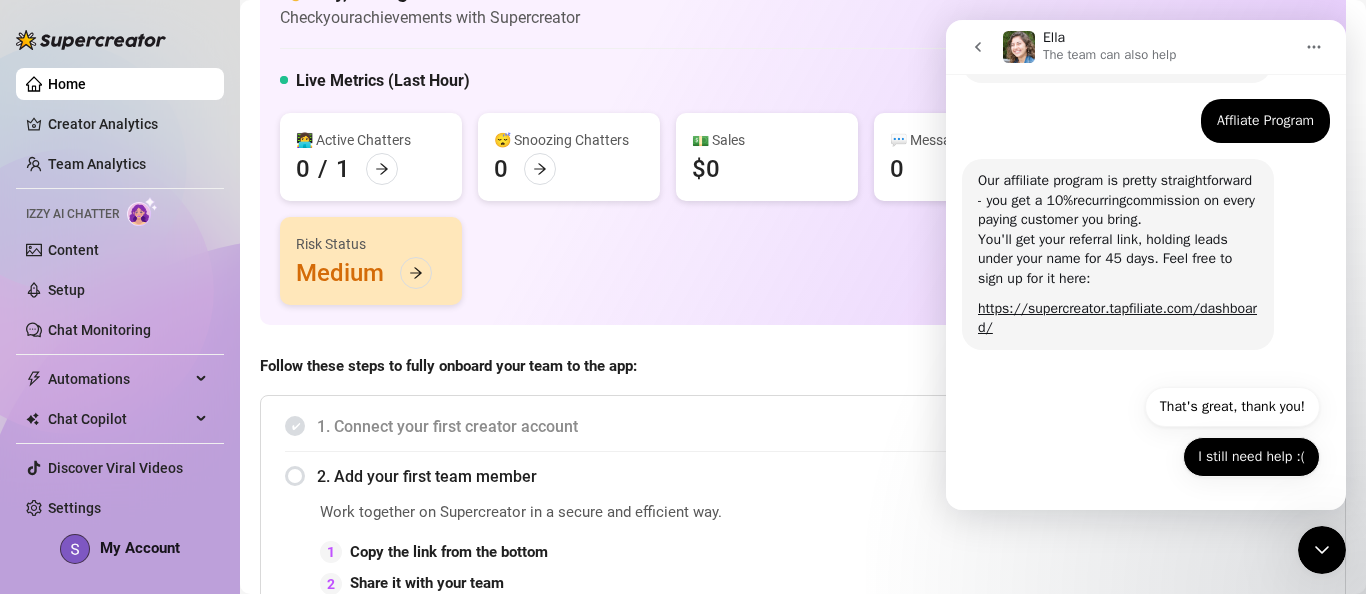 click on "I still need help :(" at bounding box center [1251, 457] 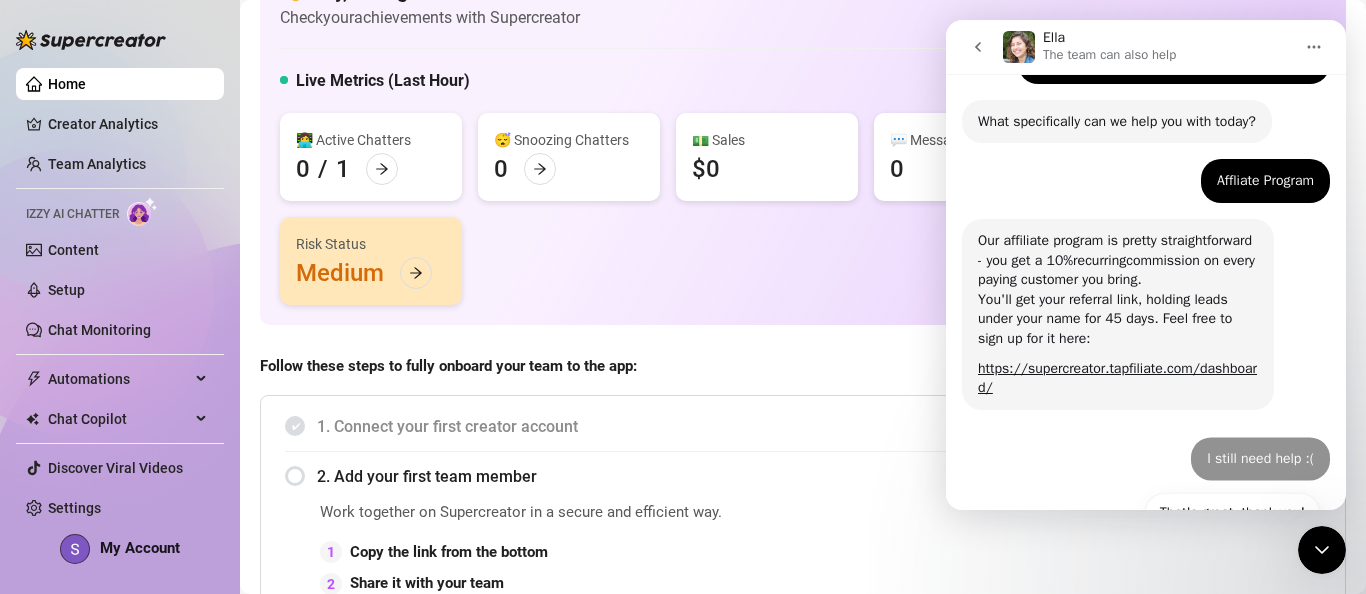 scroll, scrollTop: 0, scrollLeft: 0, axis: both 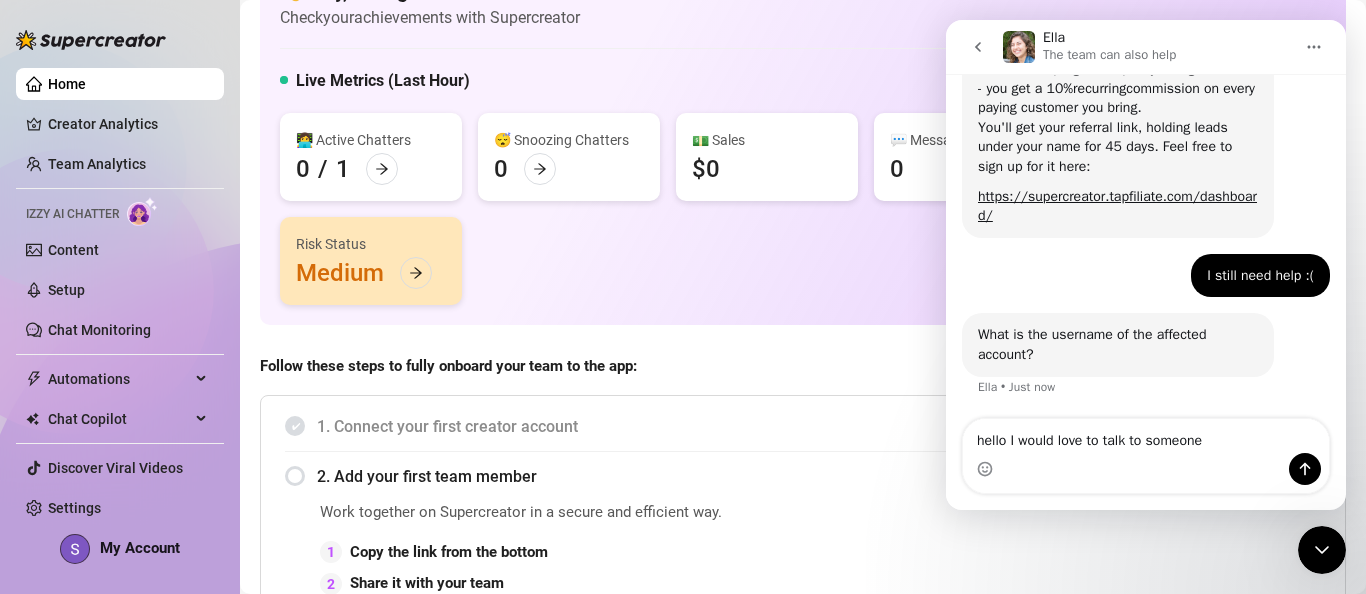type on "hello I would love to talk to someone" 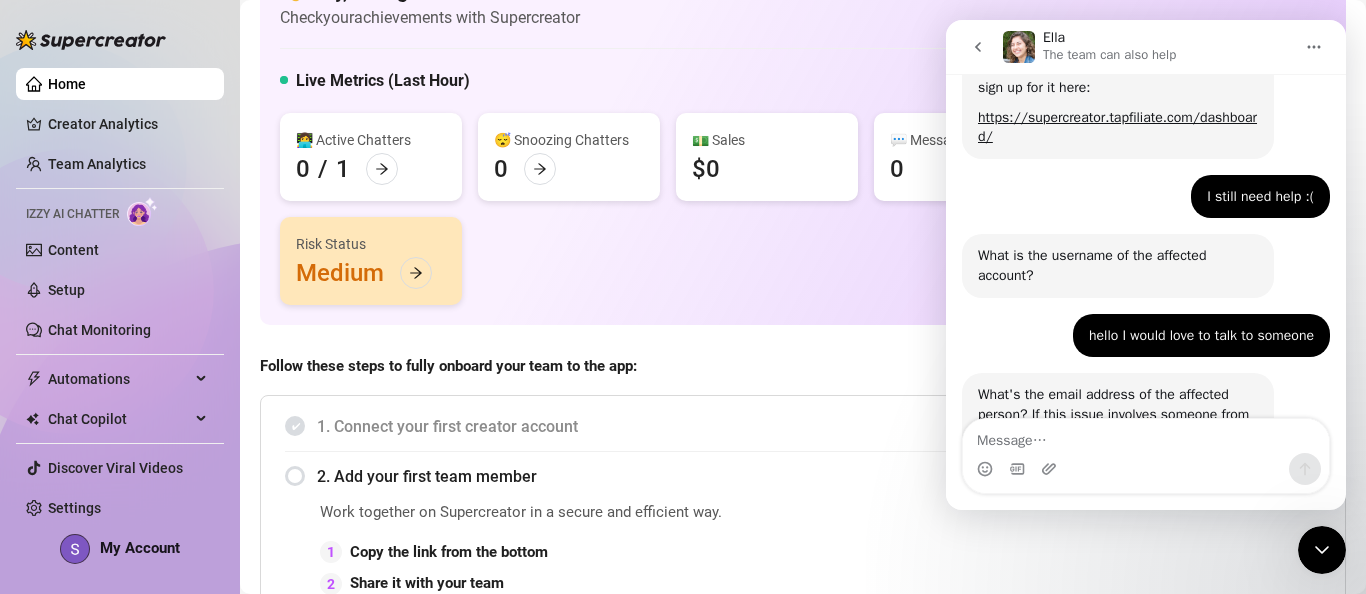 scroll, scrollTop: 597, scrollLeft: 0, axis: vertical 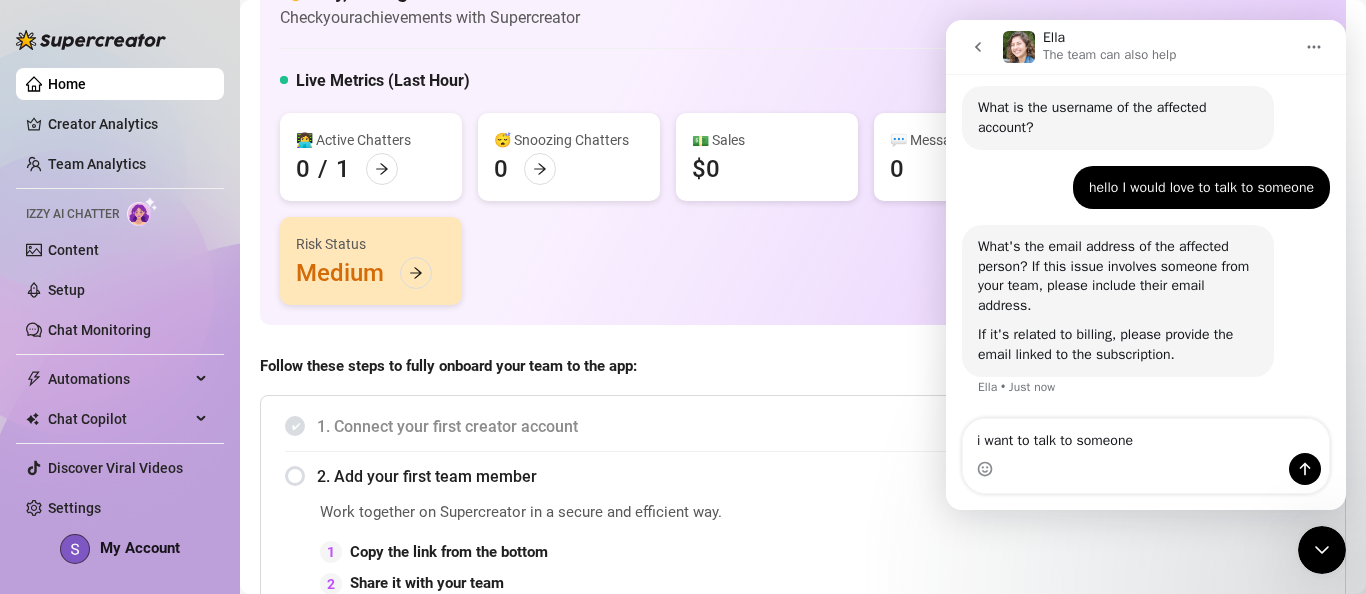 type on "i want to talk to someone" 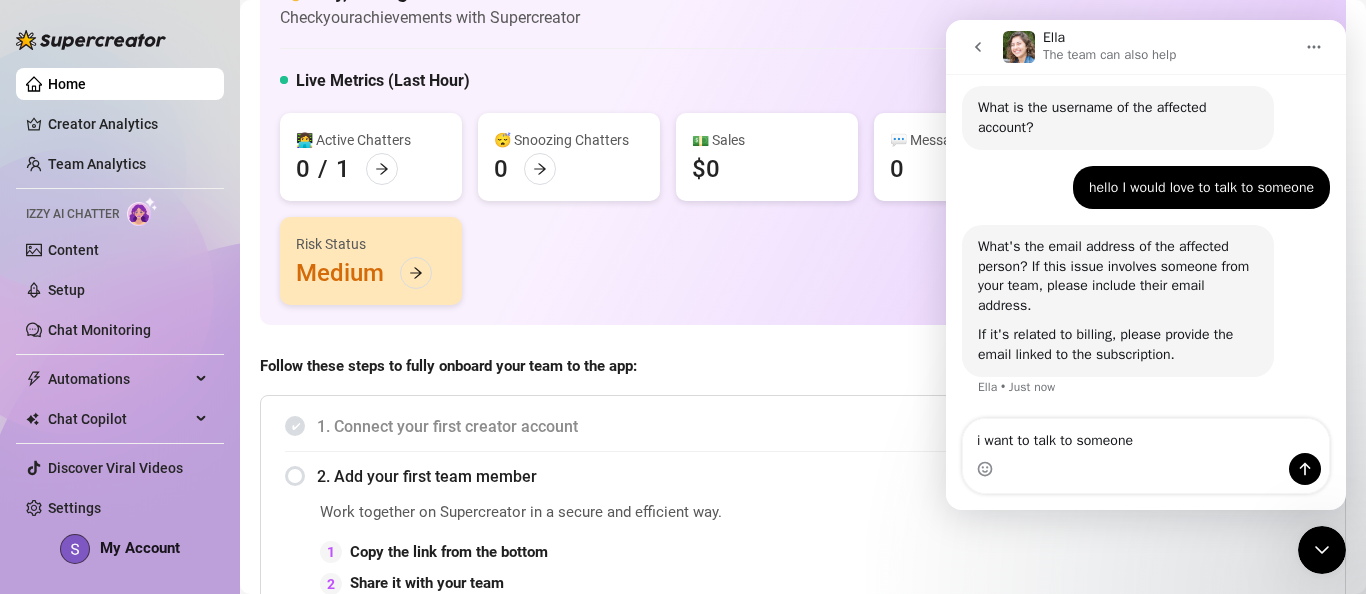 type 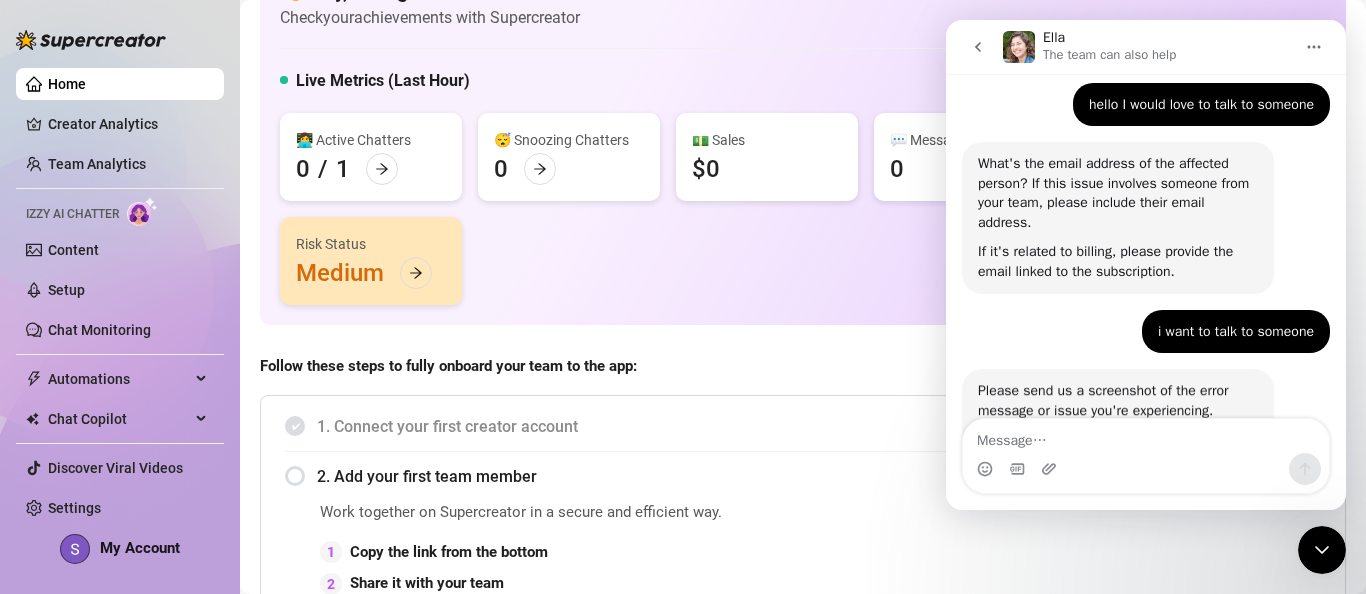 scroll, scrollTop: 858, scrollLeft: 0, axis: vertical 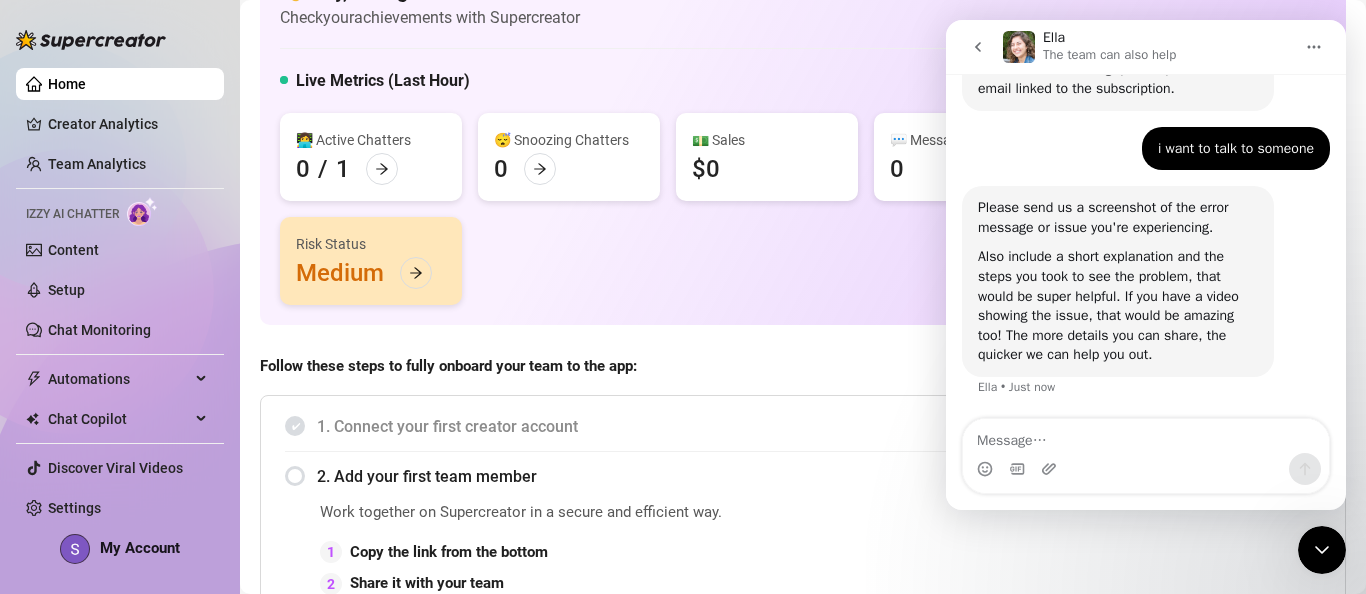 click 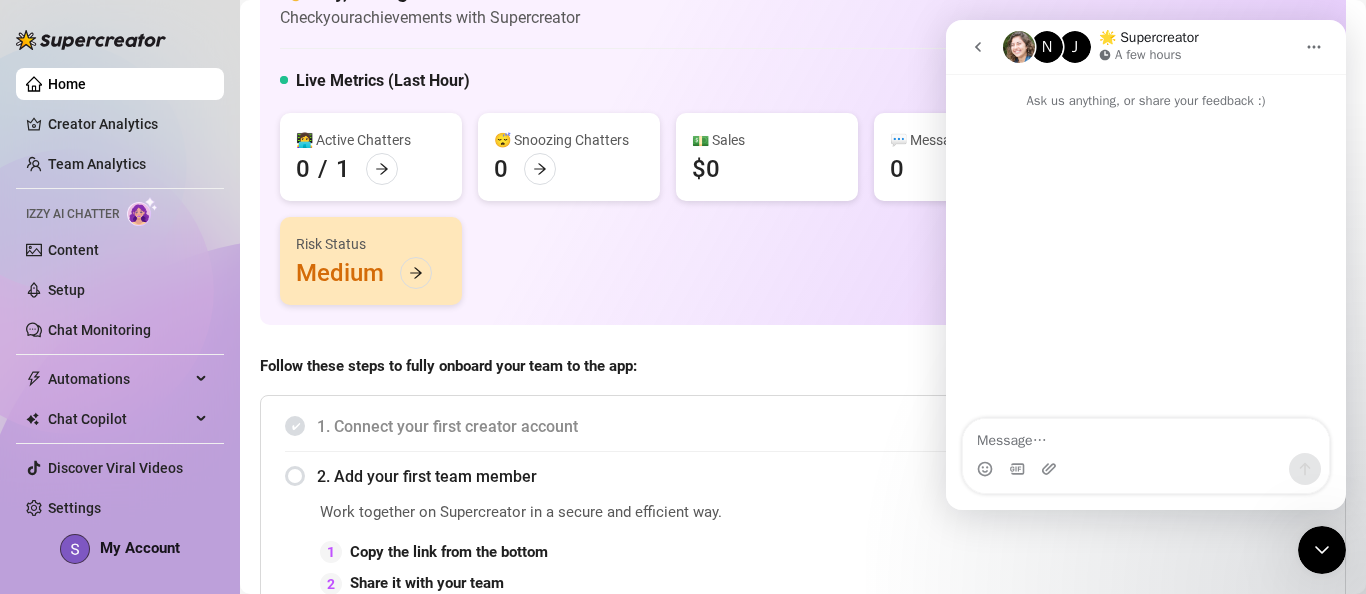 scroll, scrollTop: 0, scrollLeft: 0, axis: both 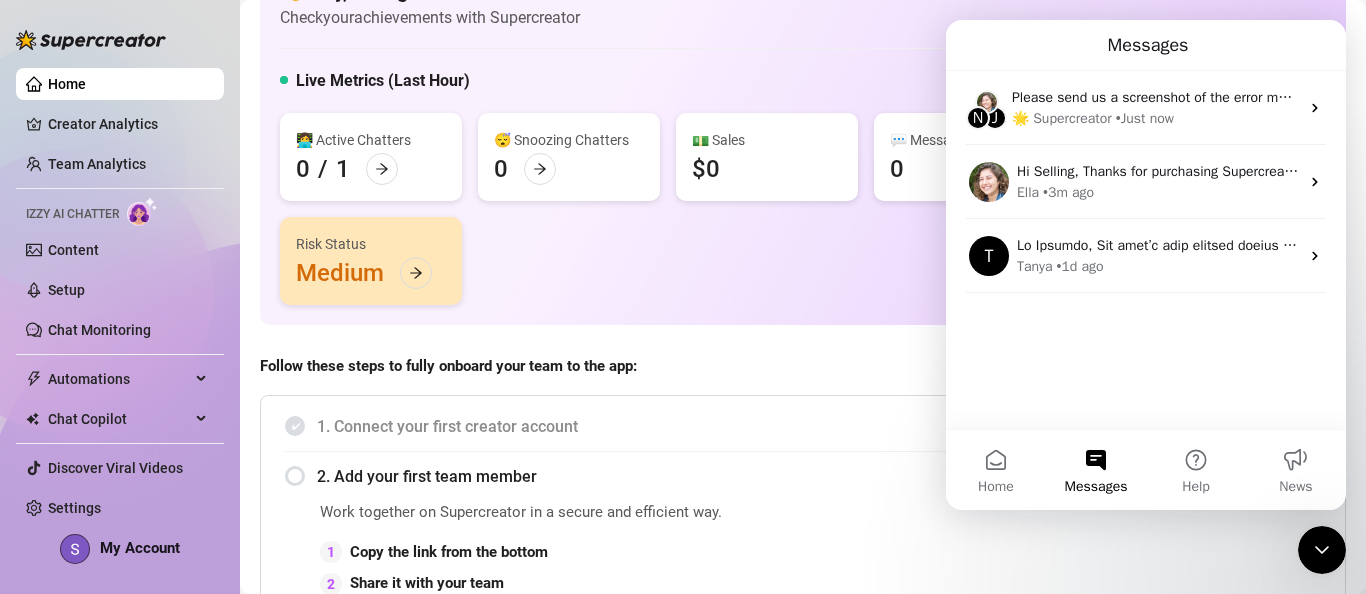 click on "Follow these steps to fully onboard your team to the app:" at bounding box center [803, 367] 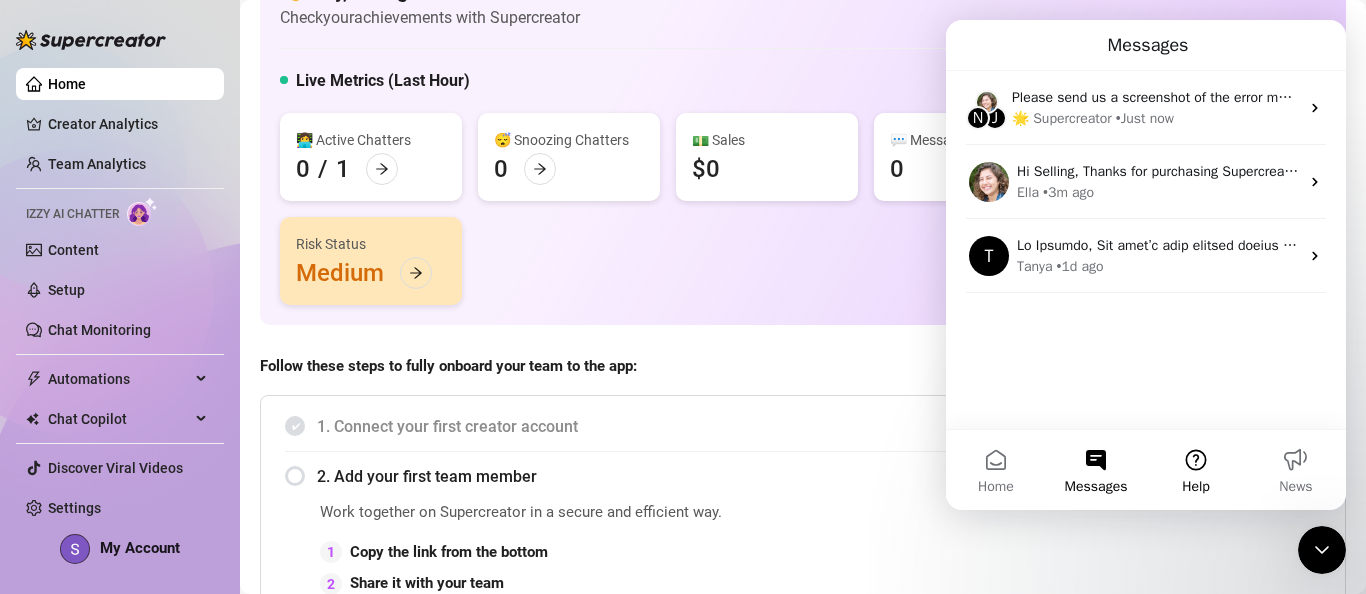 click on "Help" at bounding box center [1196, 470] 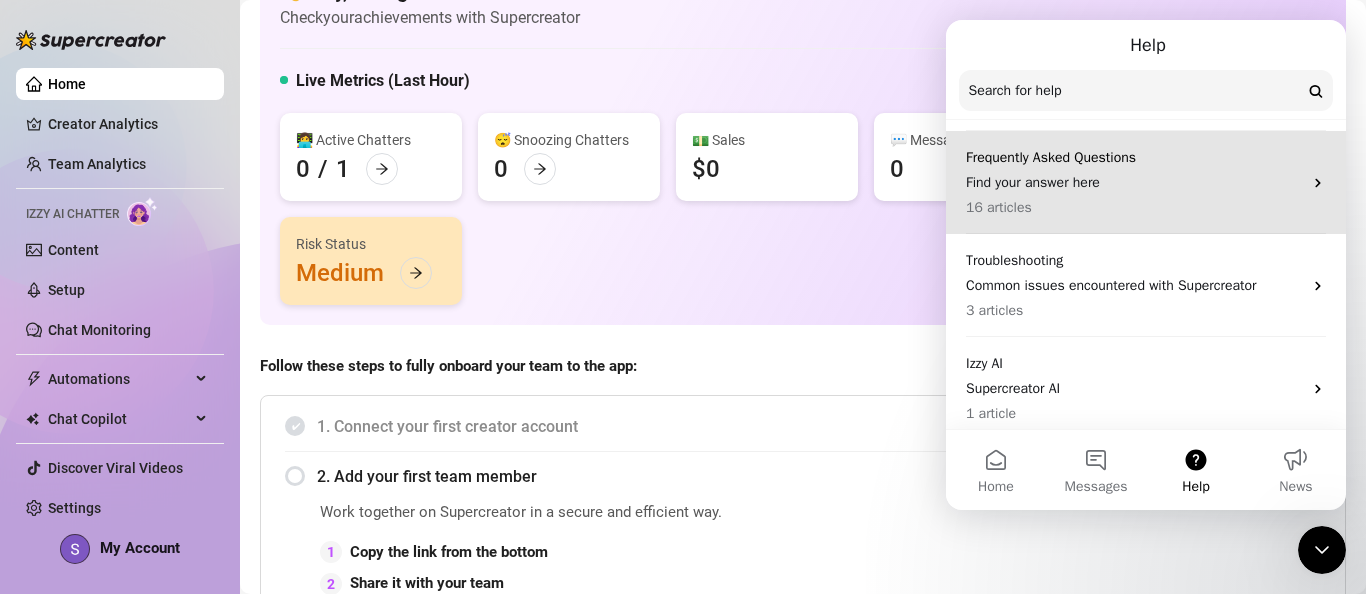 scroll, scrollTop: 283, scrollLeft: 0, axis: vertical 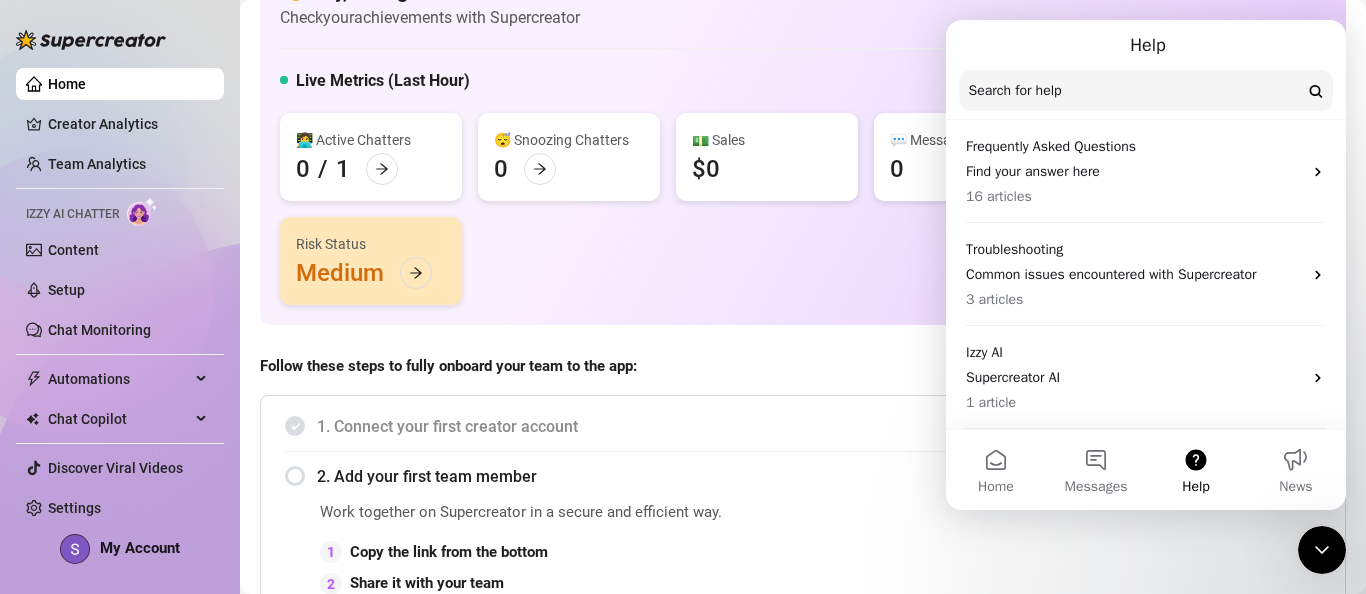 click on "👋 Hey,  Selling Stuff Check  your  achievements with Supercreator Live Metrics (Last Hour) 👩‍💻 Active Chatters 0 / 1 😴 Snoozing Chatters 0 💵 Sales $0 💬 Messages Sent 0 📪 Unread Messages 1 Risk Status Medium" at bounding box center [803, 139] 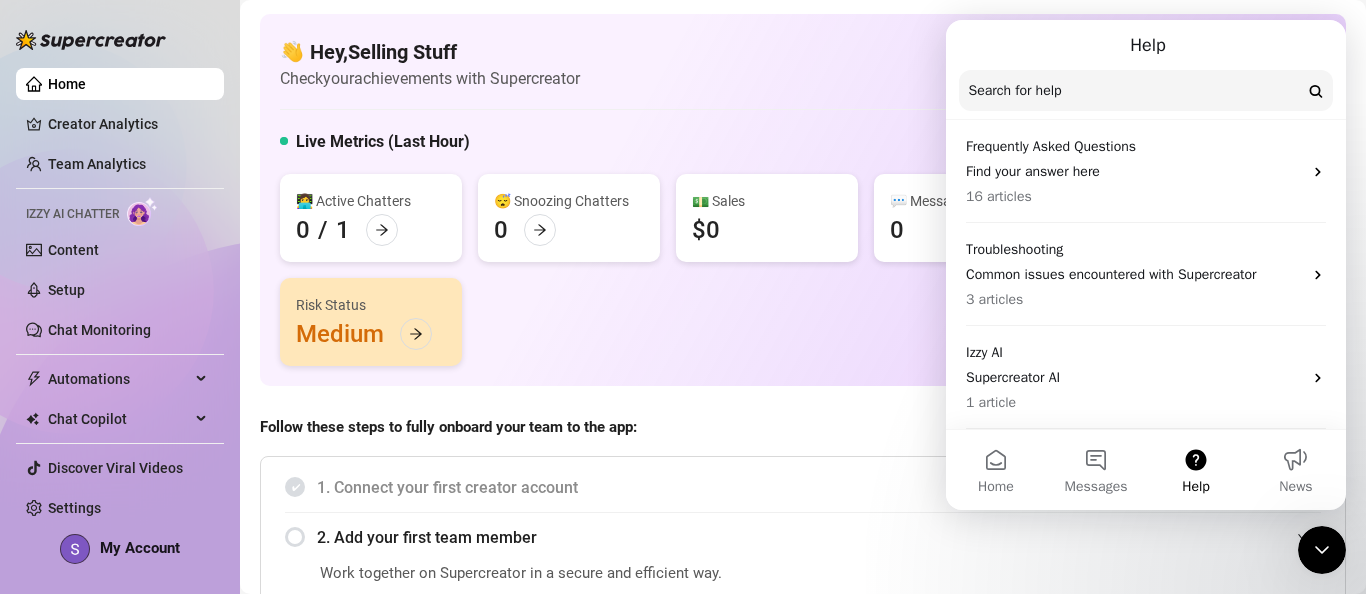 scroll, scrollTop: 0, scrollLeft: 0, axis: both 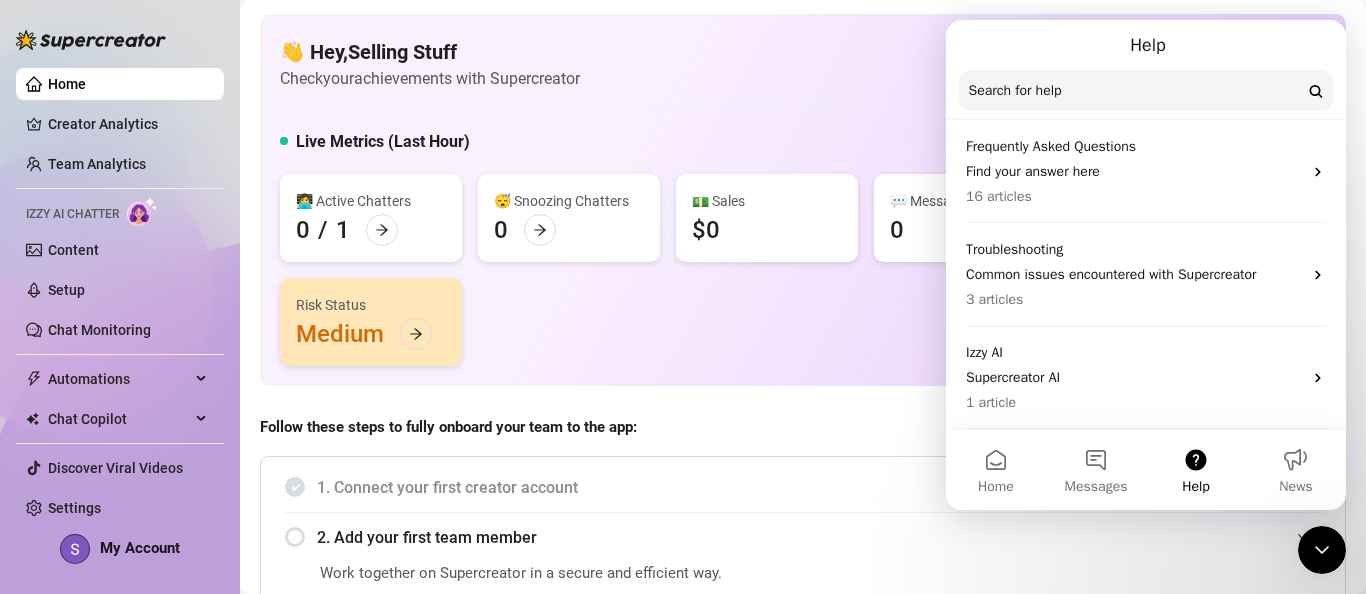 click at bounding box center (1322, 550) 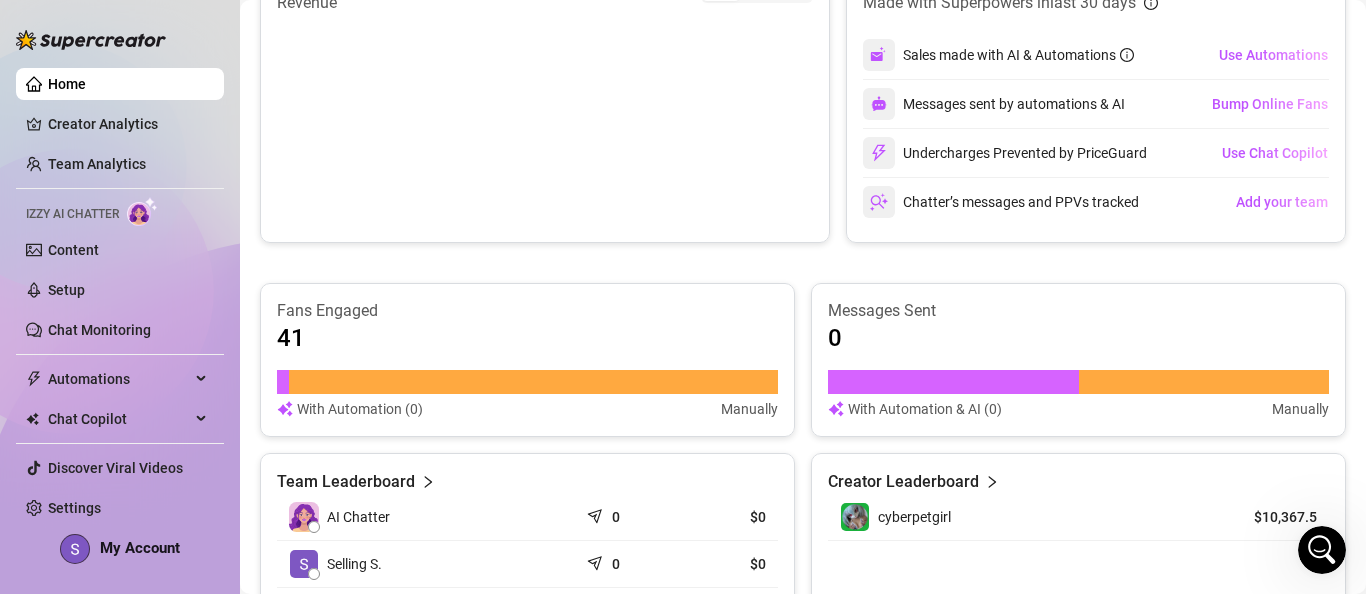scroll, scrollTop: 990, scrollLeft: 0, axis: vertical 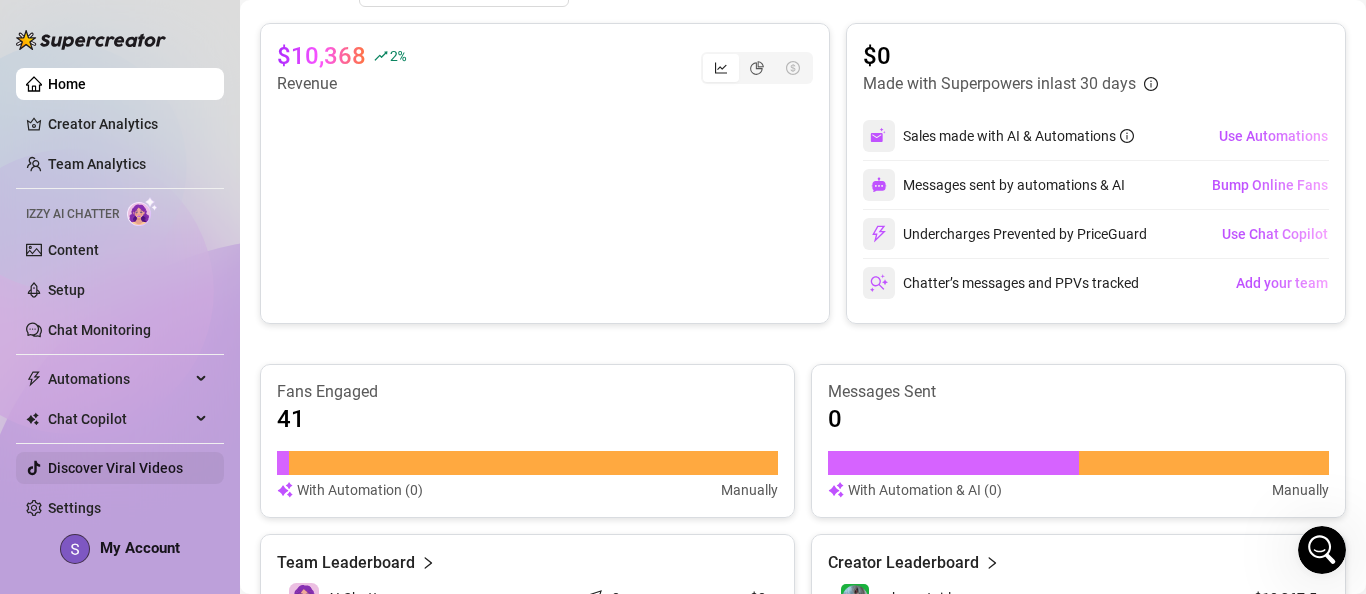 click on "Discover Viral Videos" at bounding box center (115, 468) 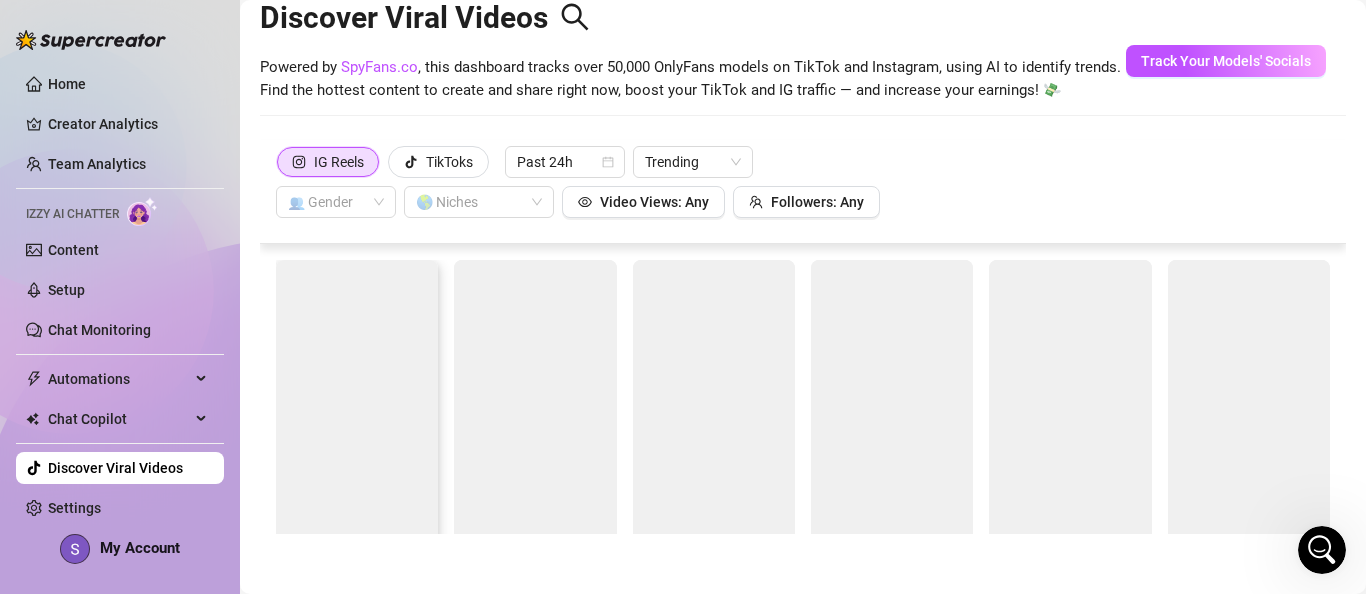 scroll, scrollTop: 44, scrollLeft: 0, axis: vertical 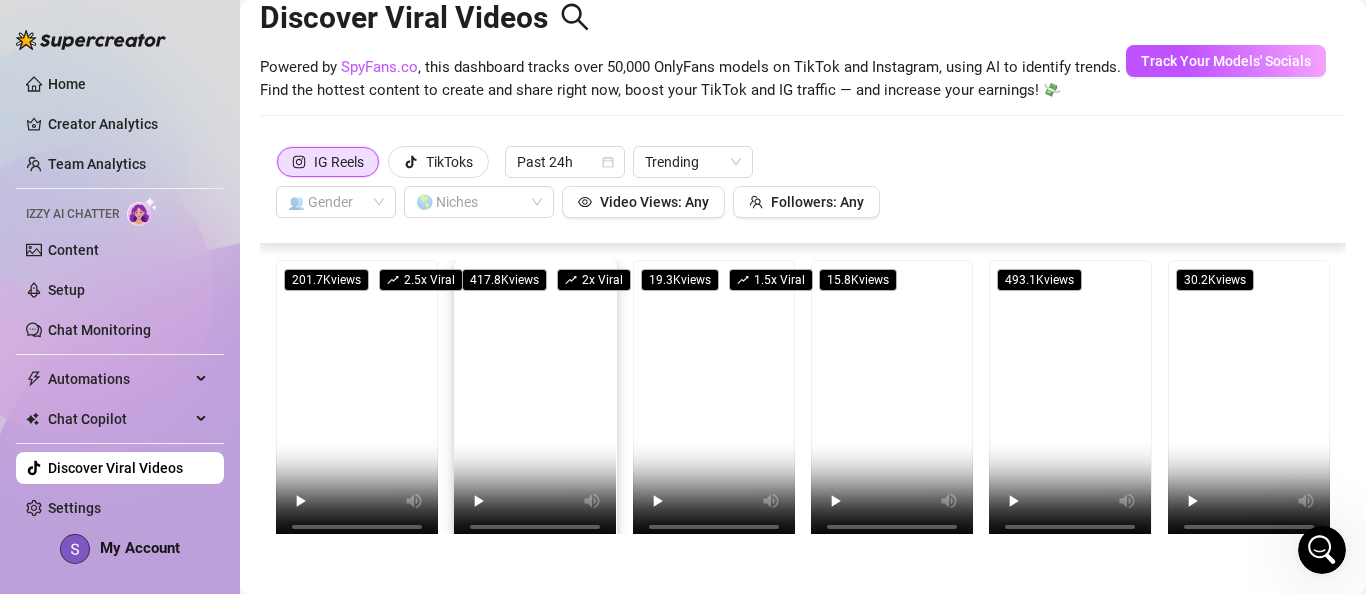 click at bounding box center (91, 40) 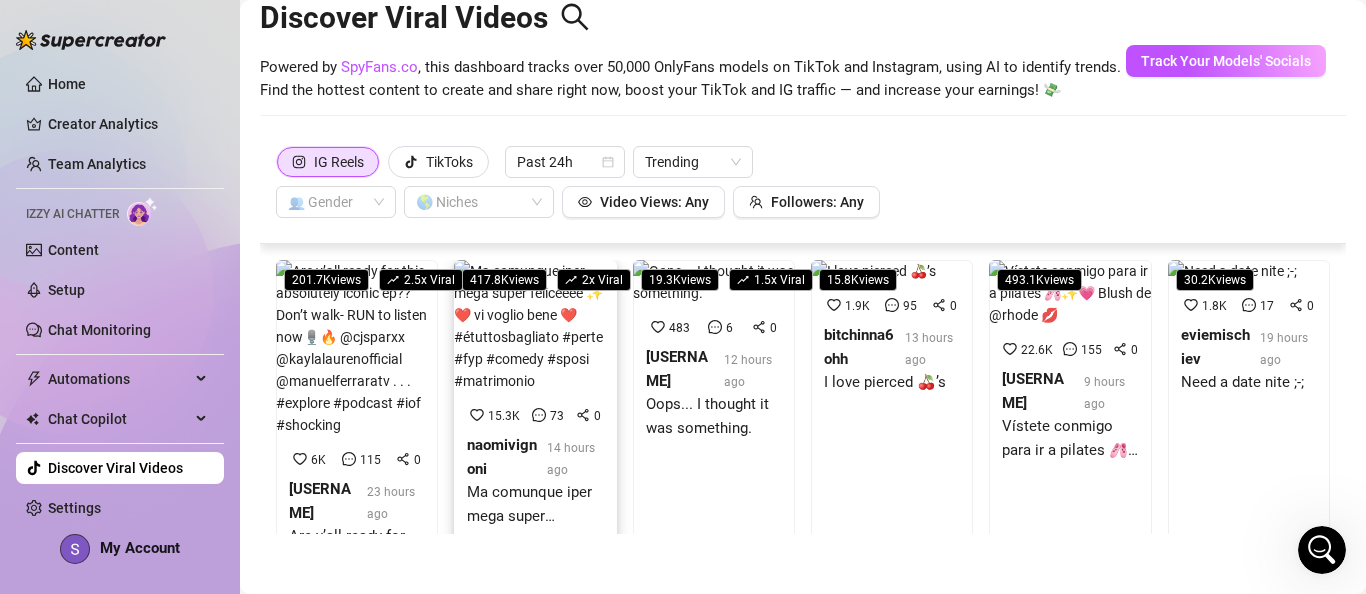 scroll, scrollTop: 16, scrollLeft: 0, axis: vertical 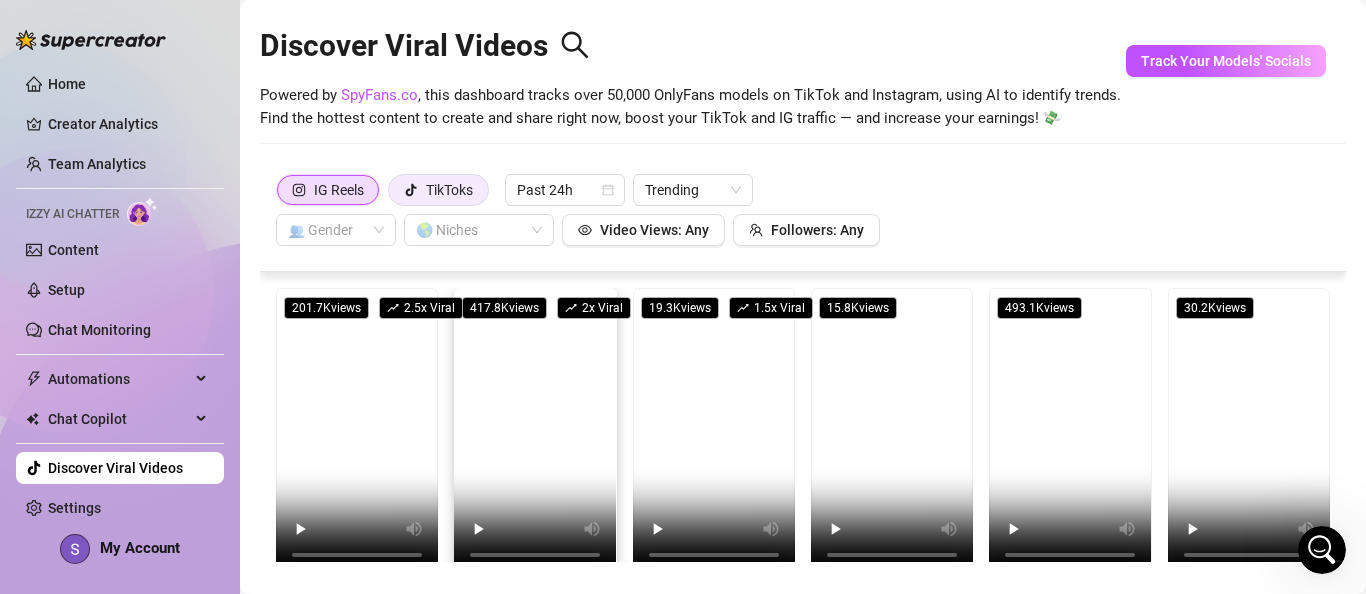 click 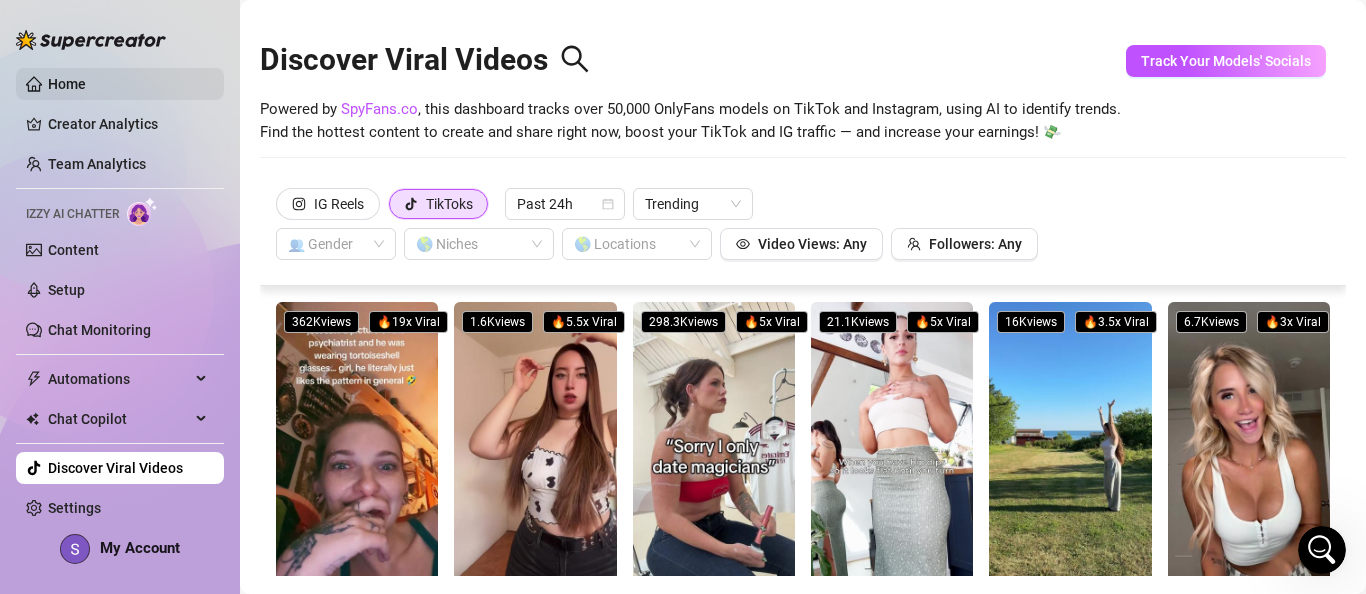 scroll, scrollTop: 0, scrollLeft: 0, axis: both 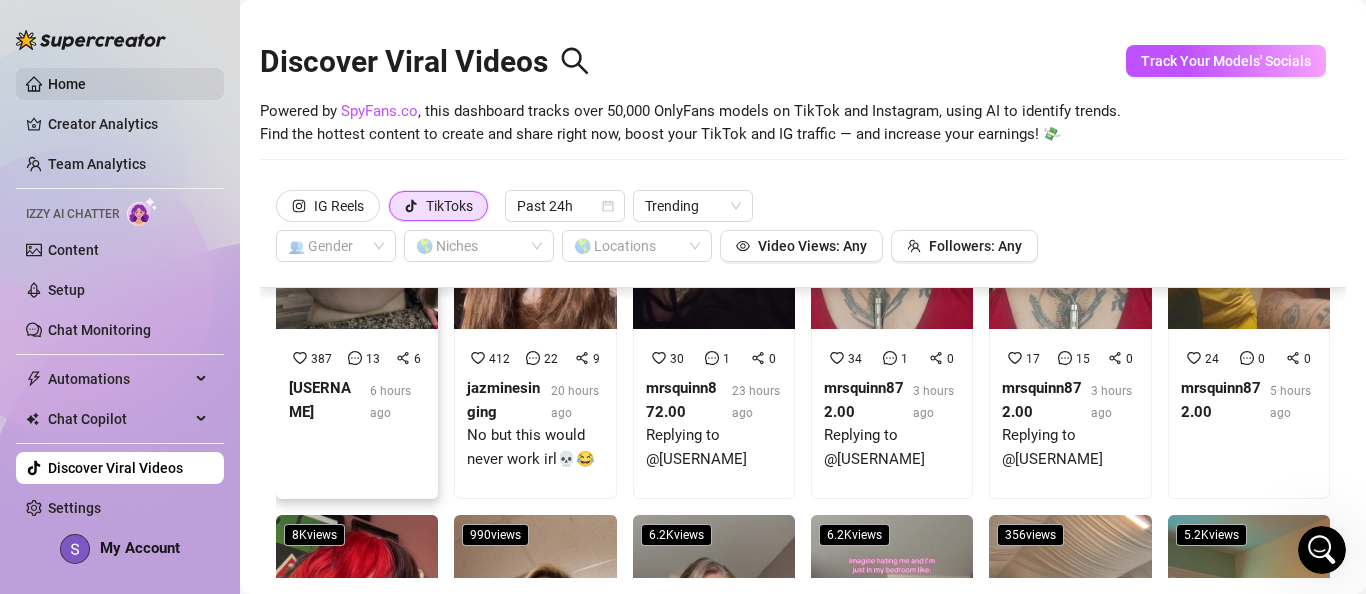 click on "Home" at bounding box center (67, 84) 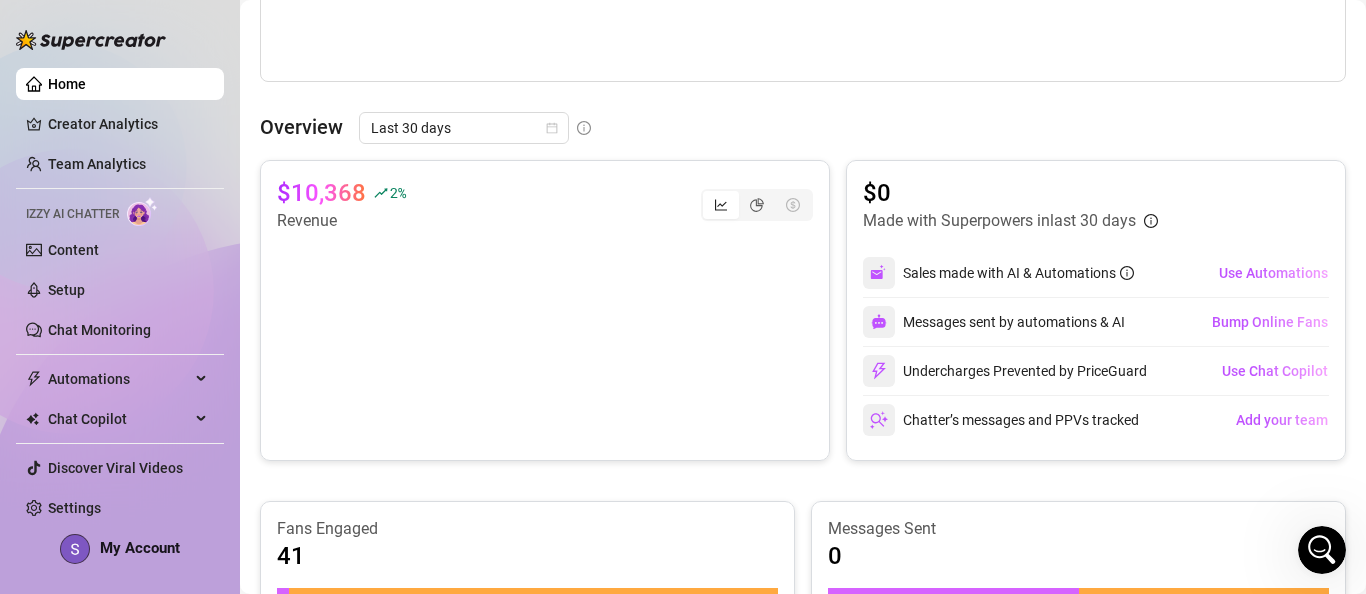 scroll, scrollTop: 770, scrollLeft: 0, axis: vertical 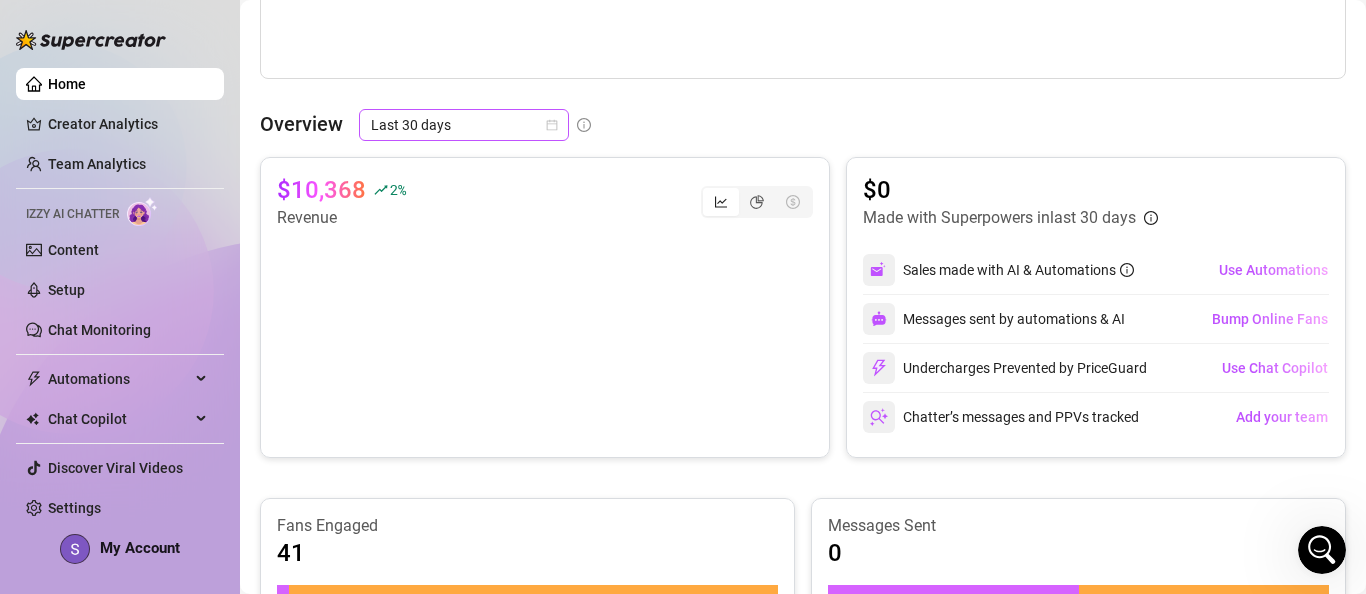 click on "Last 30 days" at bounding box center (464, 125) 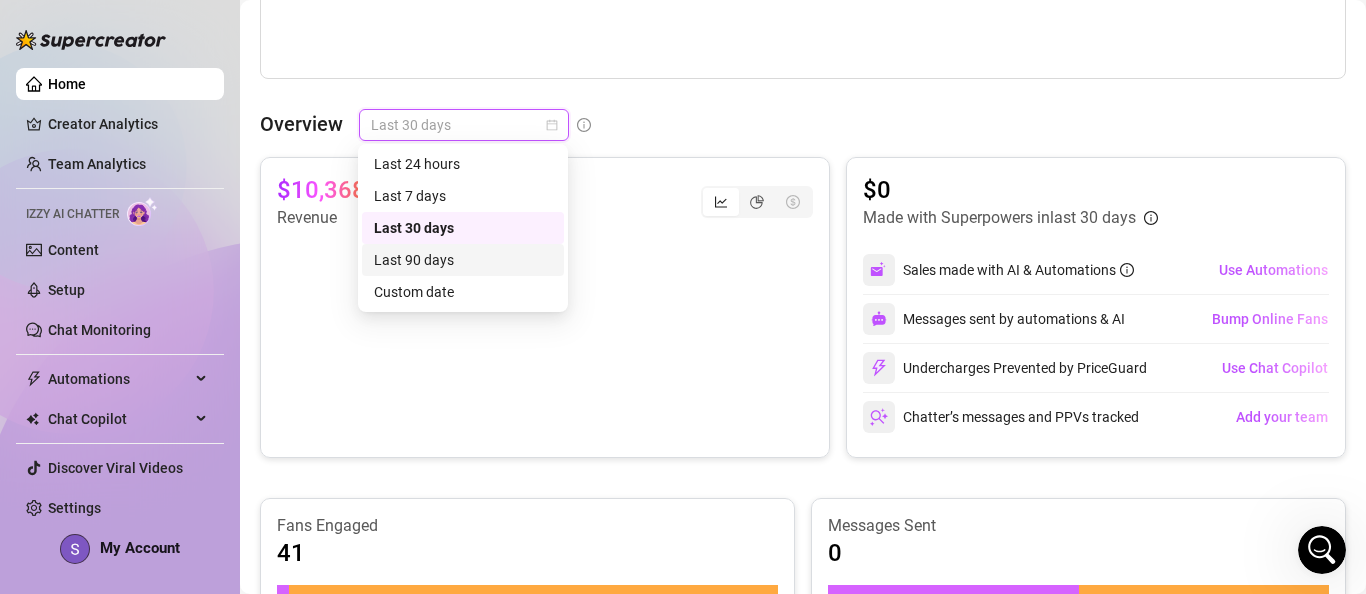 click on "Last 90 days" at bounding box center (463, 260) 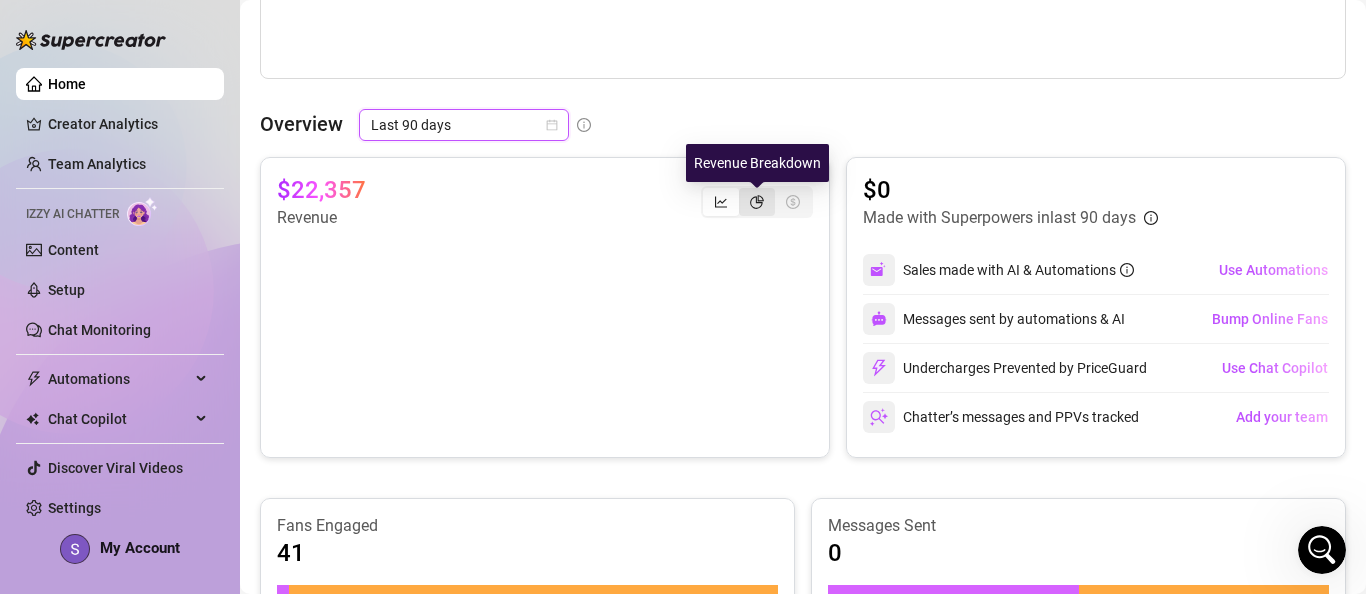 click 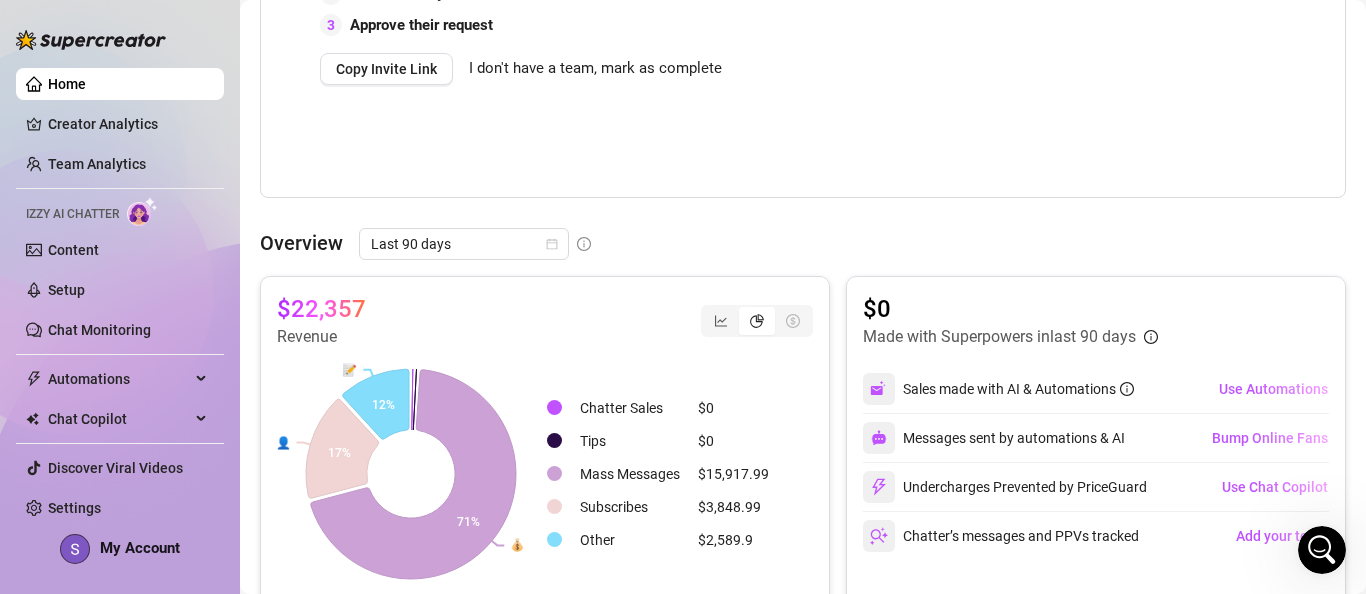 scroll, scrollTop: 322, scrollLeft: 0, axis: vertical 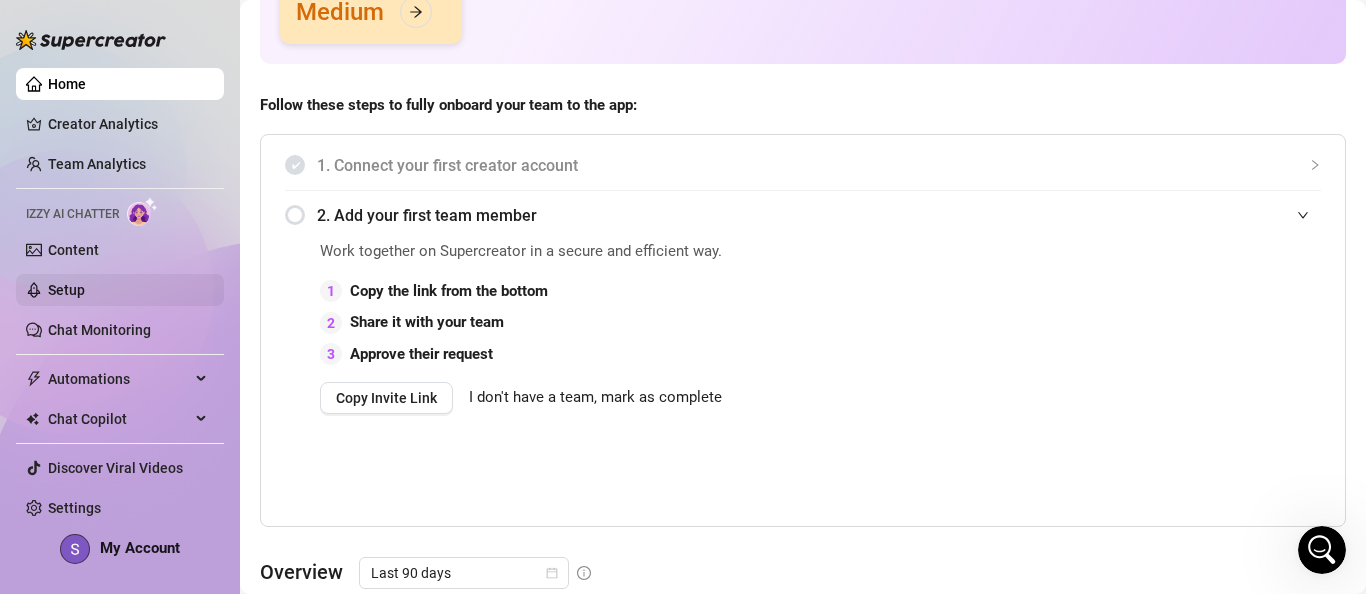 click on "Setup" at bounding box center [66, 290] 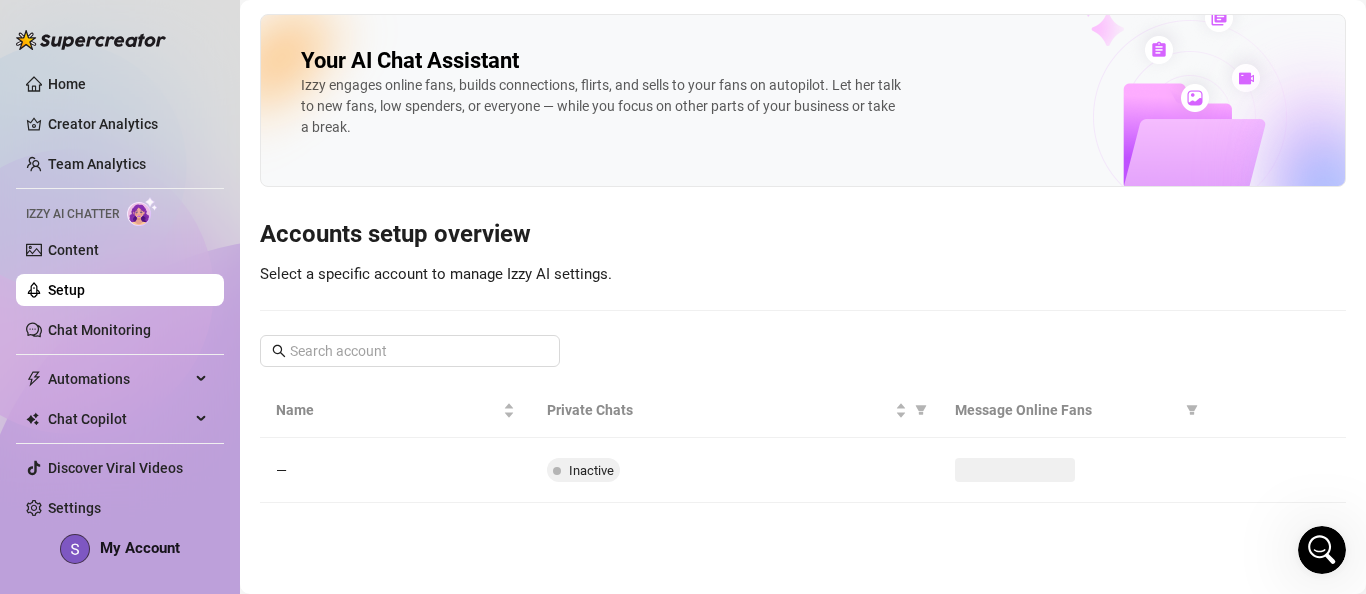 scroll, scrollTop: 0, scrollLeft: 0, axis: both 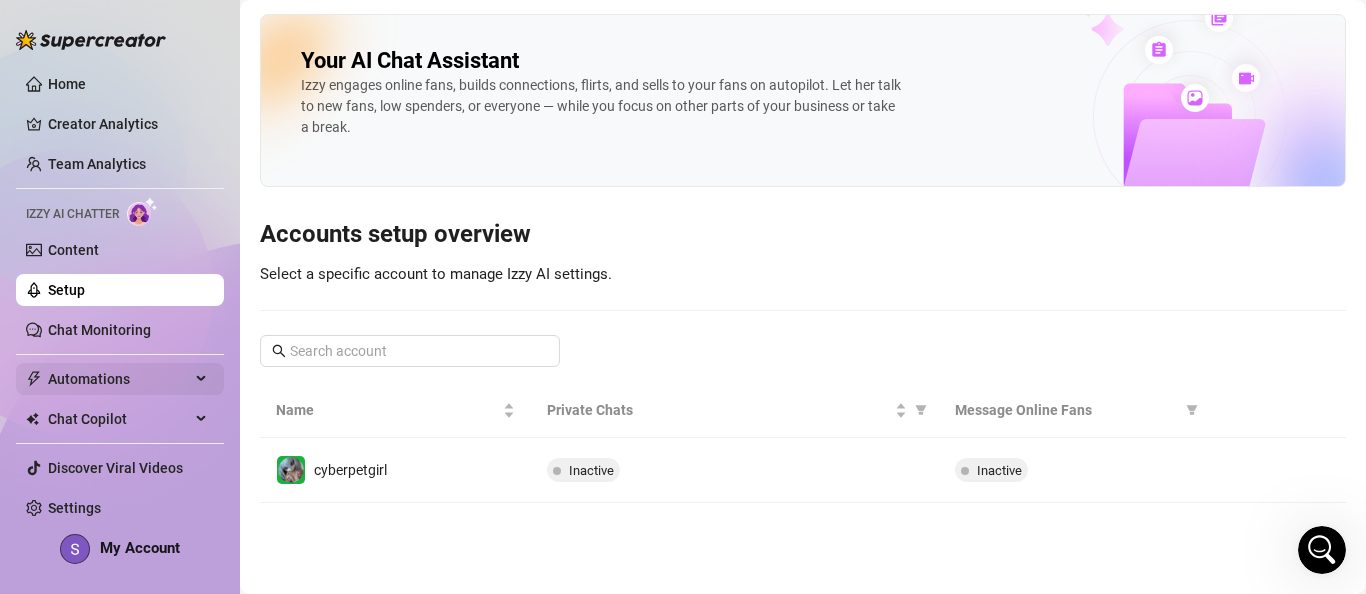 click on "Automations" at bounding box center [119, 379] 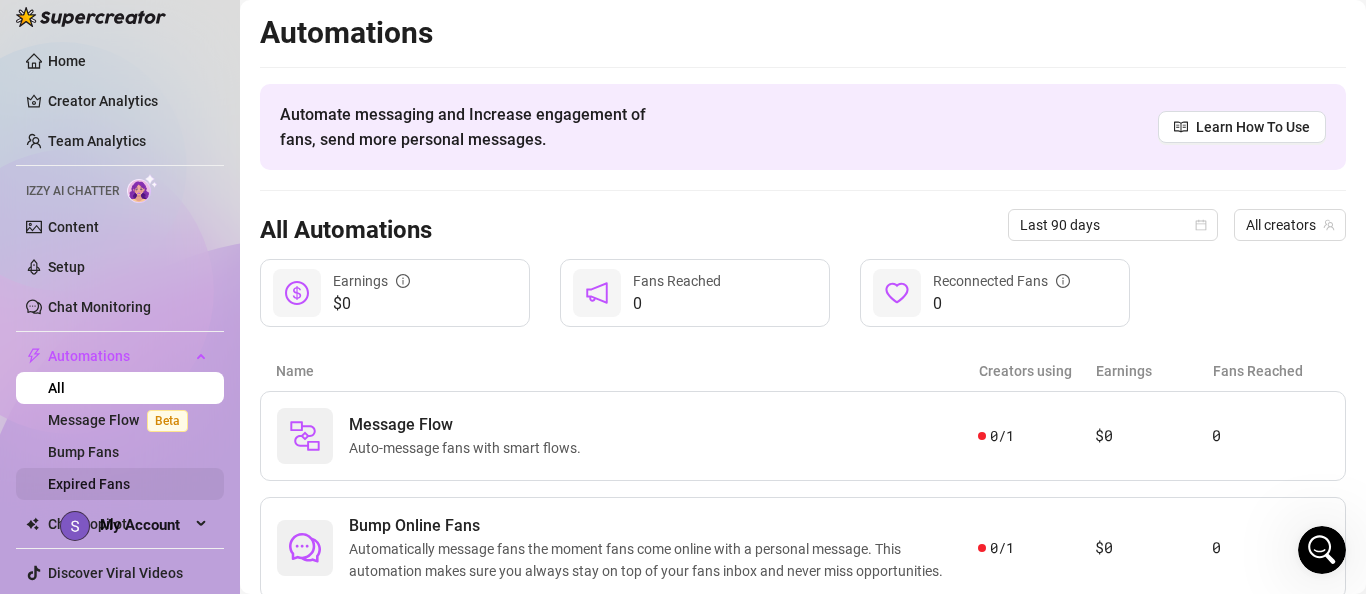 scroll, scrollTop: 0, scrollLeft: 0, axis: both 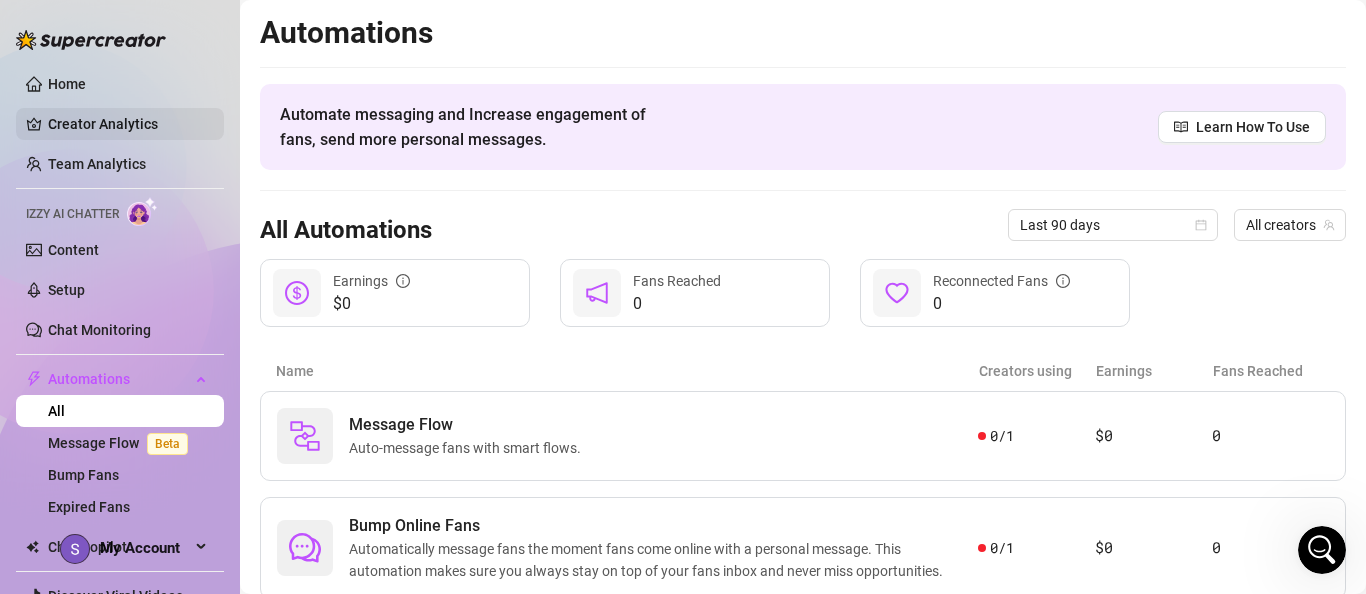 click on "Creator Analytics" at bounding box center (128, 124) 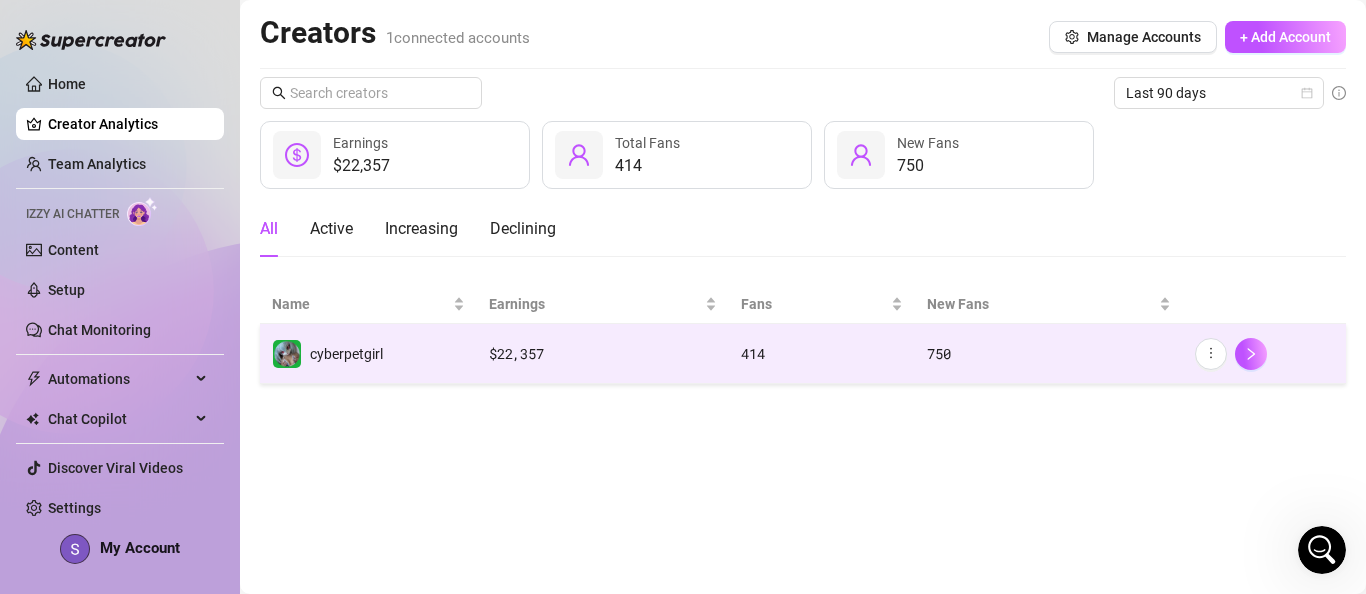 click on "$ 22,357" at bounding box center [603, 354] 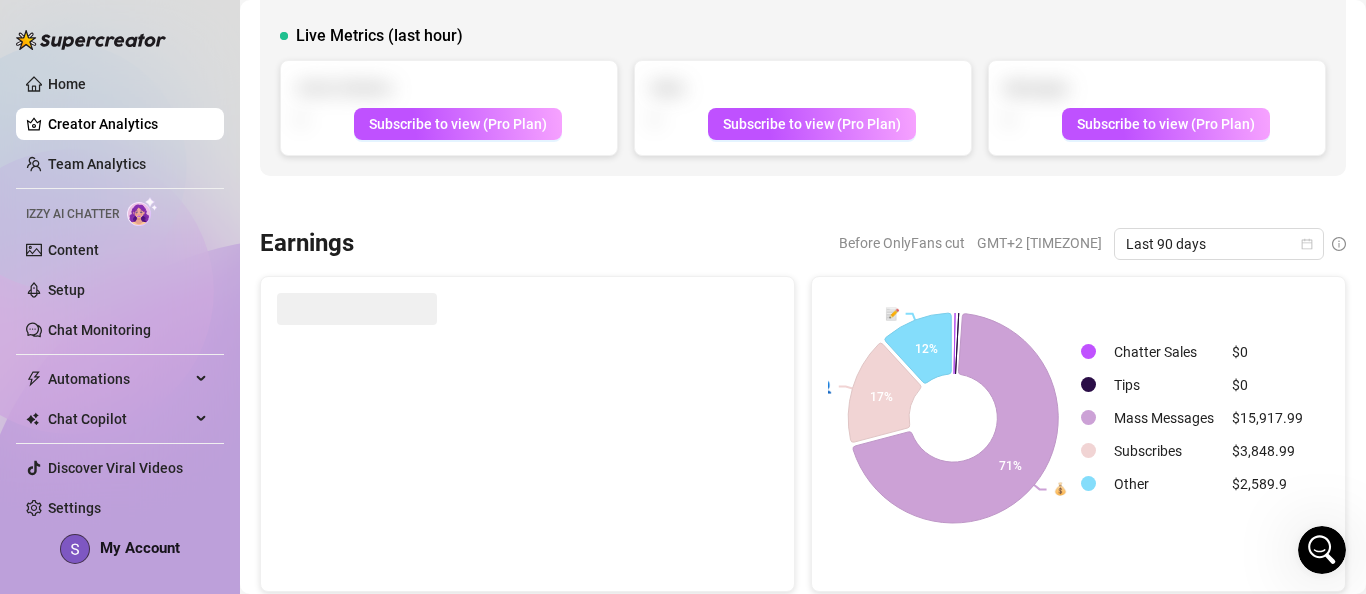 scroll, scrollTop: 178, scrollLeft: 0, axis: vertical 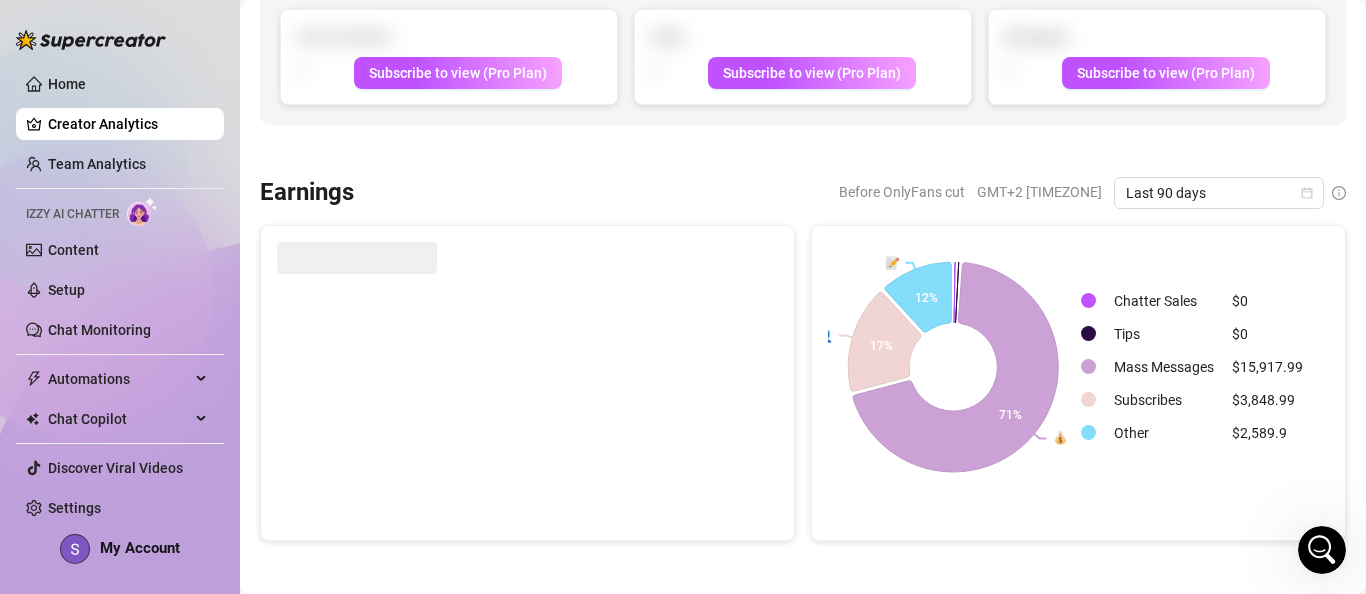 click 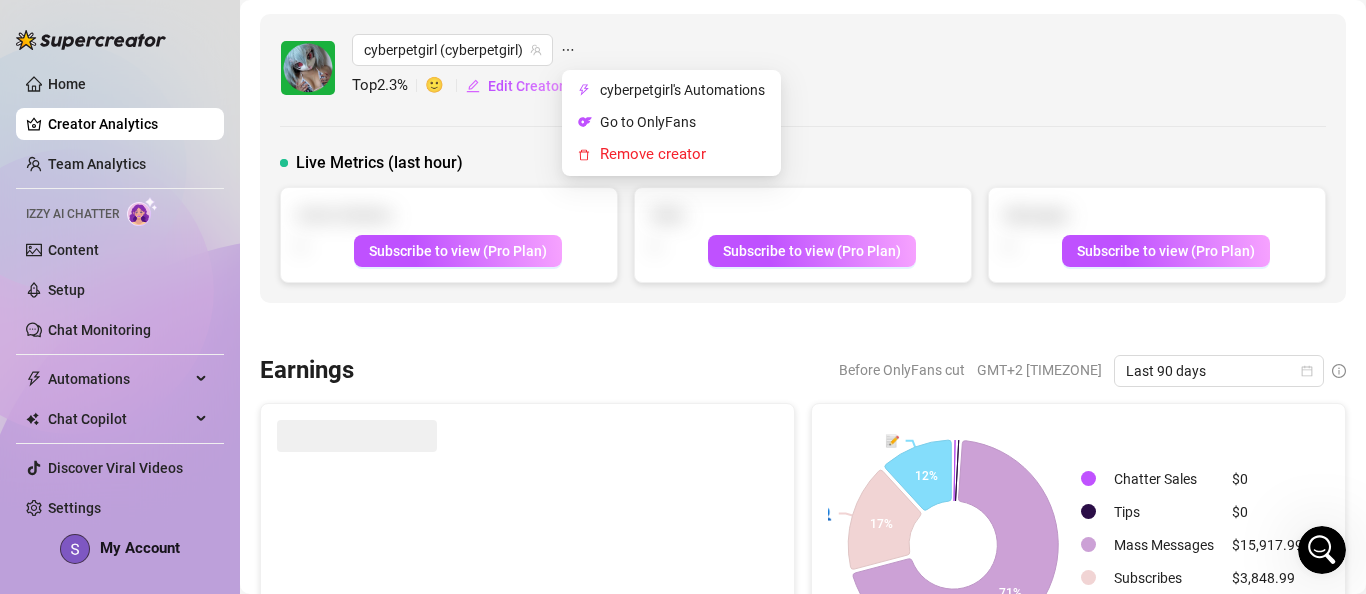click 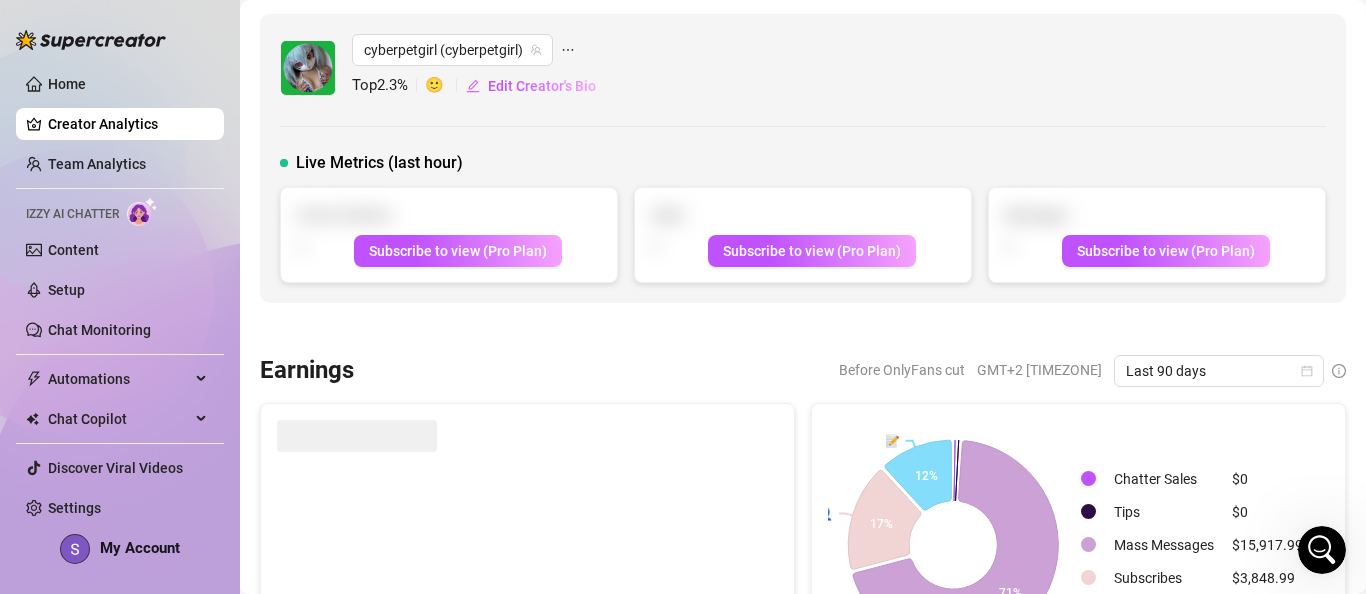 click on "cyberpetgirl (cyberpetgirl) Top  2.3 % 🙂   Edit Creator's Bio Live Metrics (last hour) Active Chatters - Subscribe to view (Pro Plan) Sales - Subscribe to view (Pro Plan) Messages - Subscribe to view (Pro Plan)" at bounding box center (803, 158) 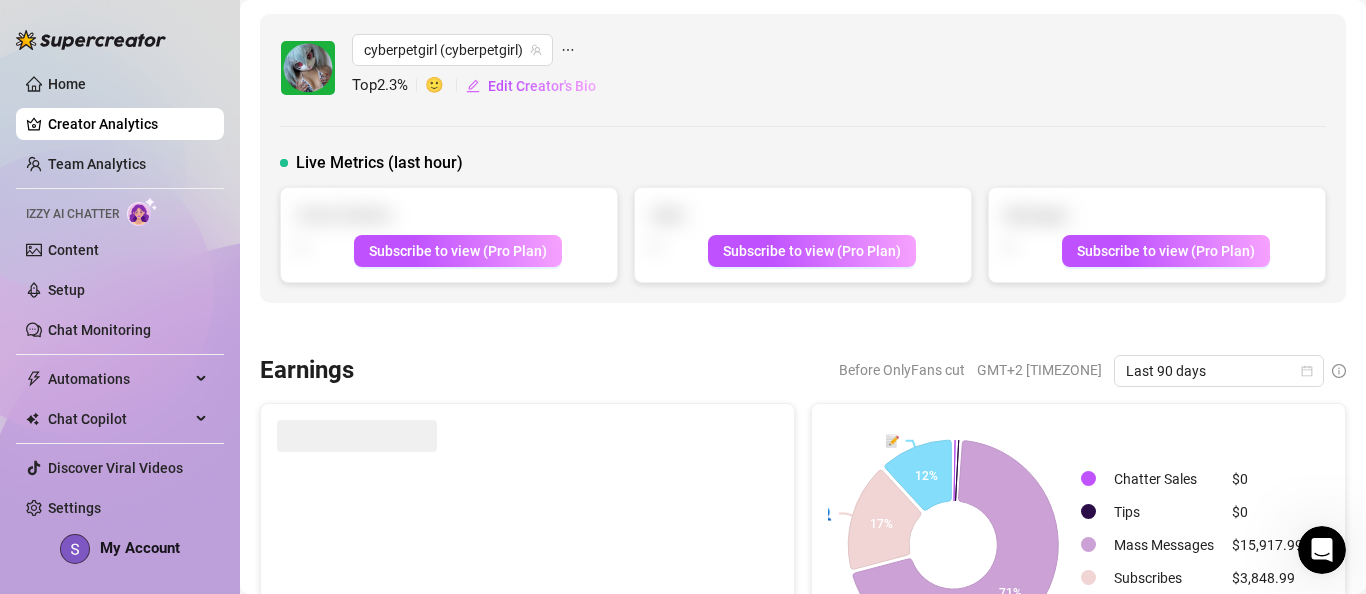 scroll, scrollTop: 0, scrollLeft: 0, axis: both 